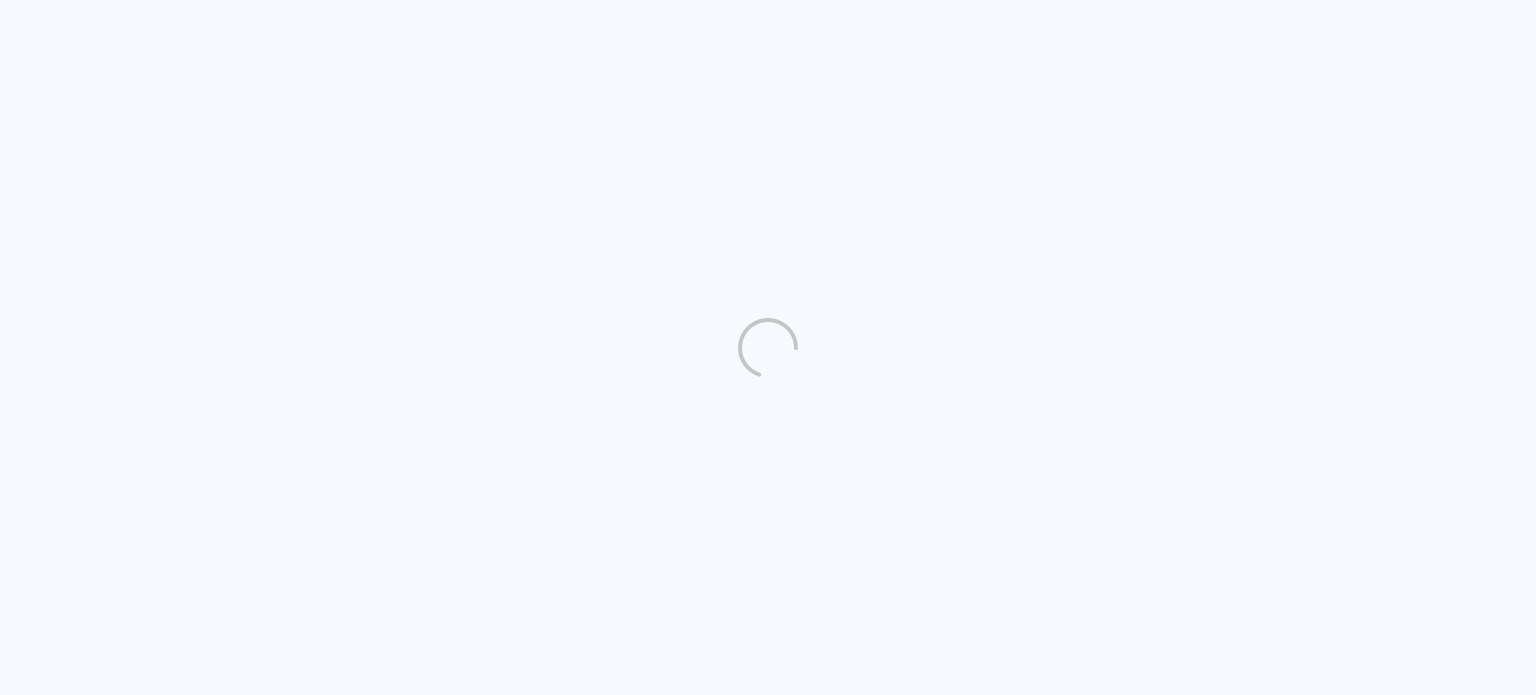 scroll, scrollTop: 0, scrollLeft: 0, axis: both 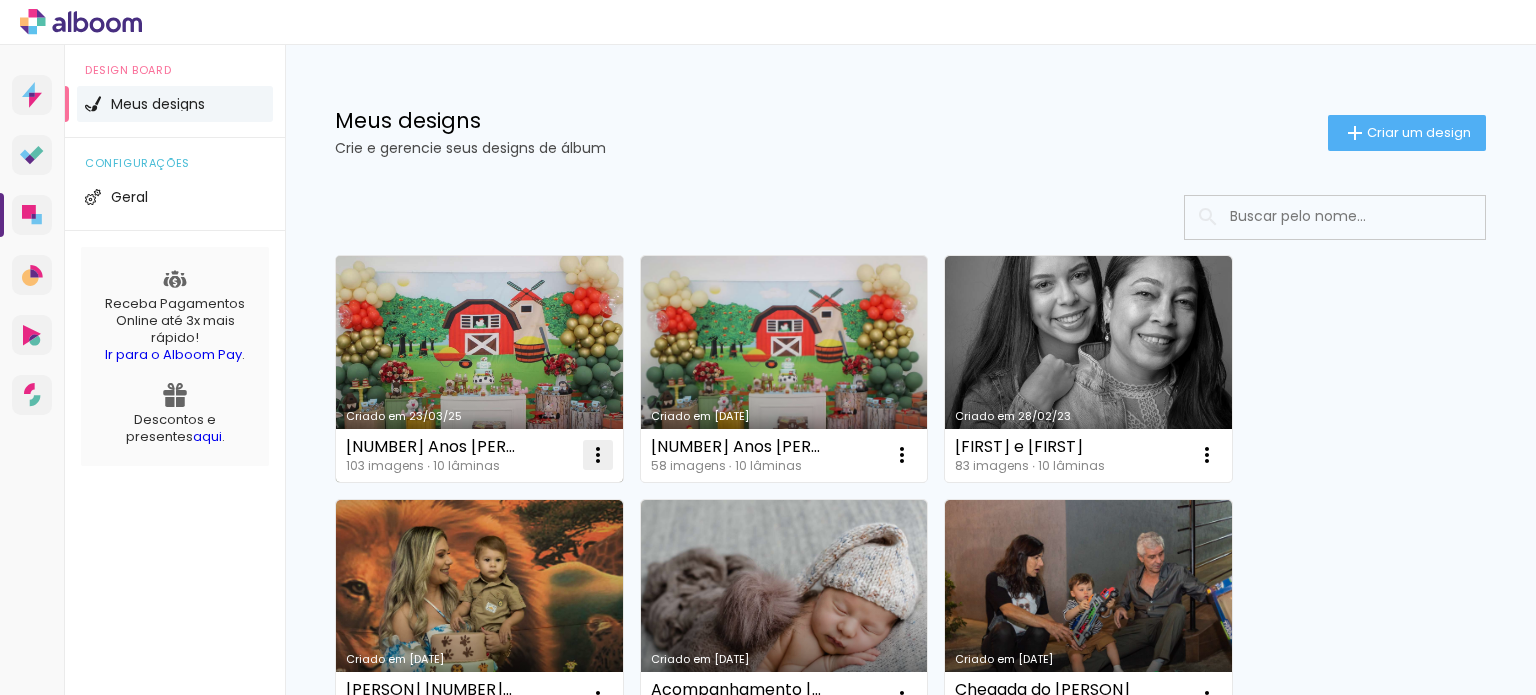 click at bounding box center [598, 455] 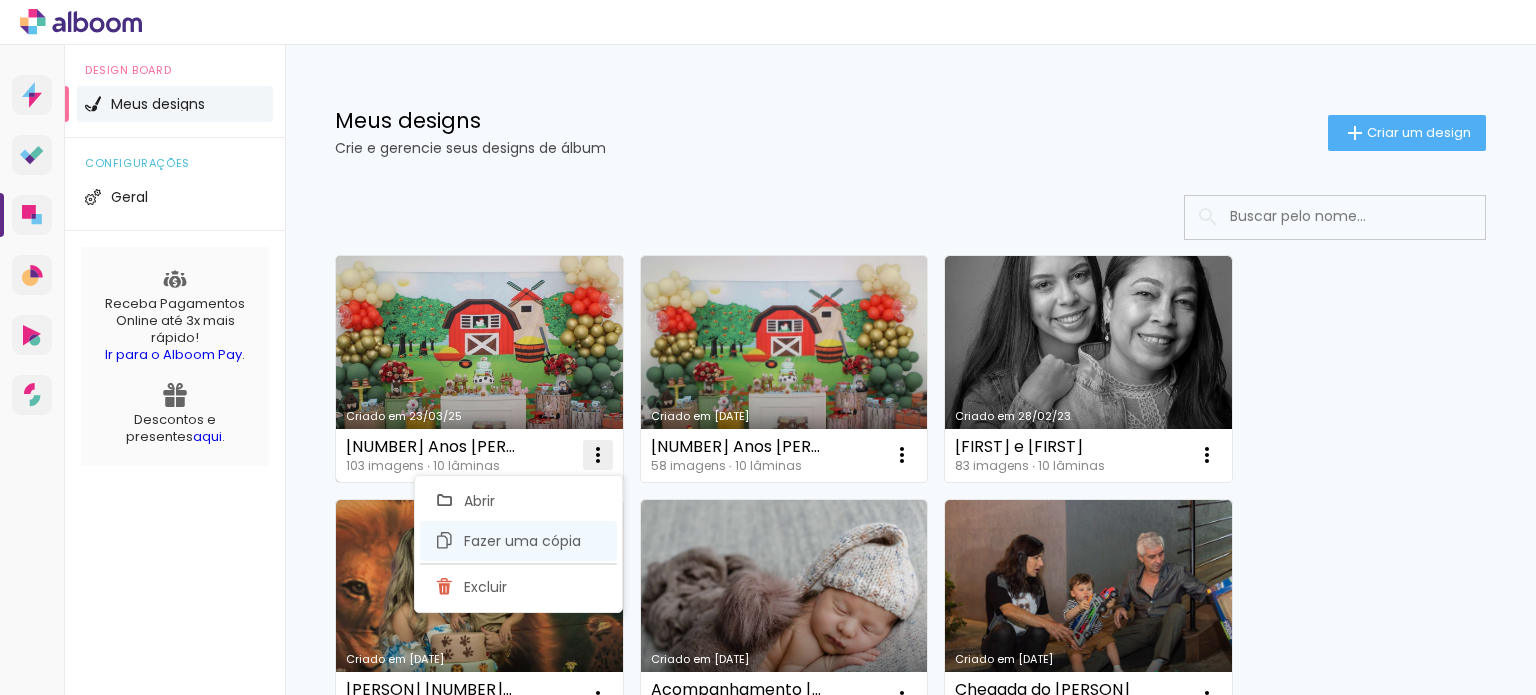 click on "Fazer uma cópia" 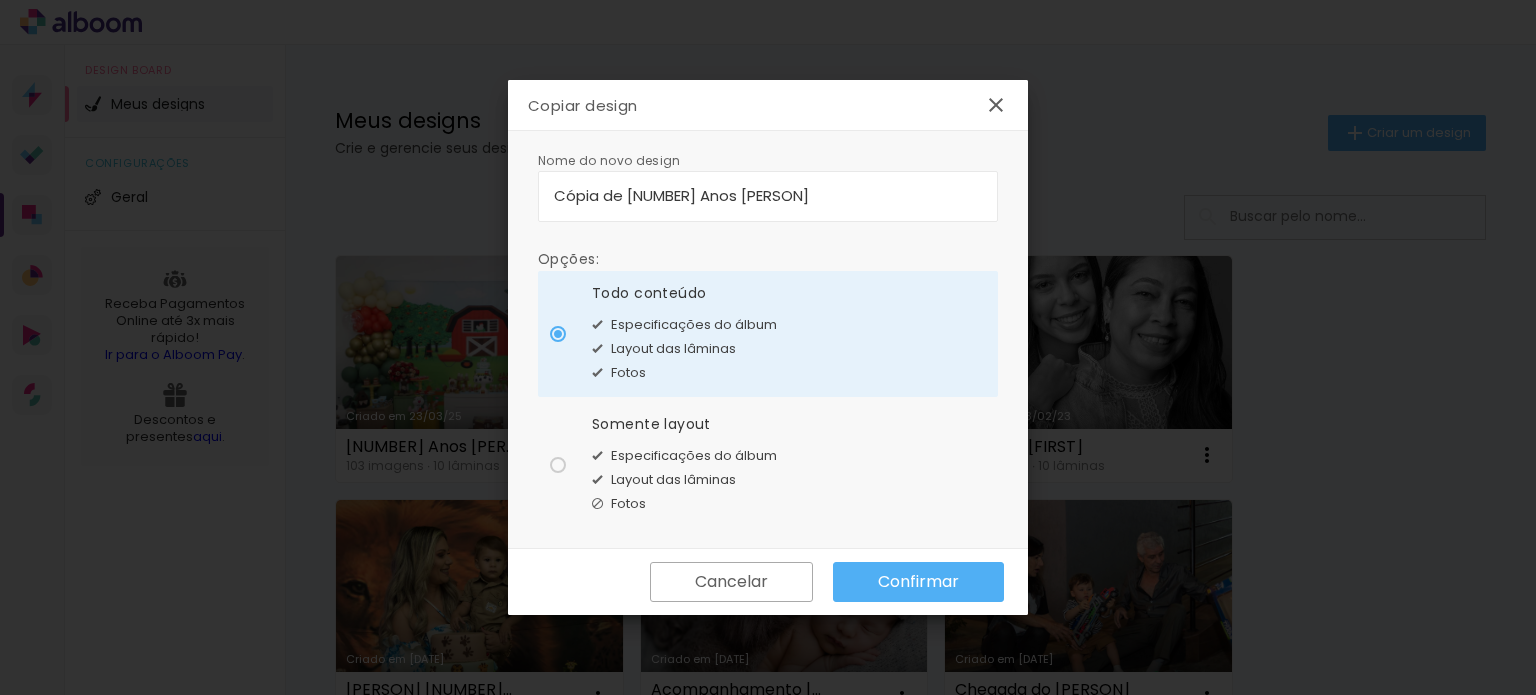 drag, startPoint x: 634, startPoint y: 187, endPoint x: 505, endPoint y: 194, distance: 129.18979 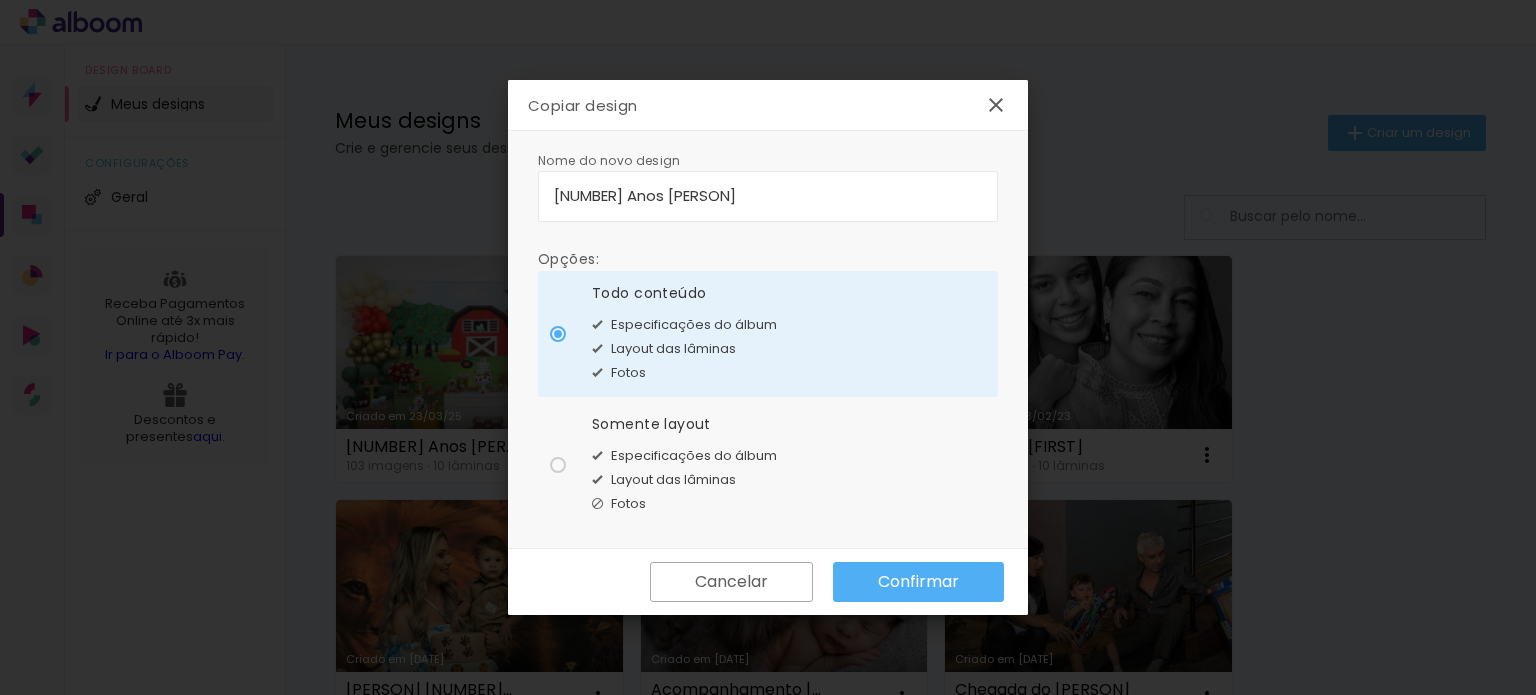 type on "[AGE] Anos [LAST]" 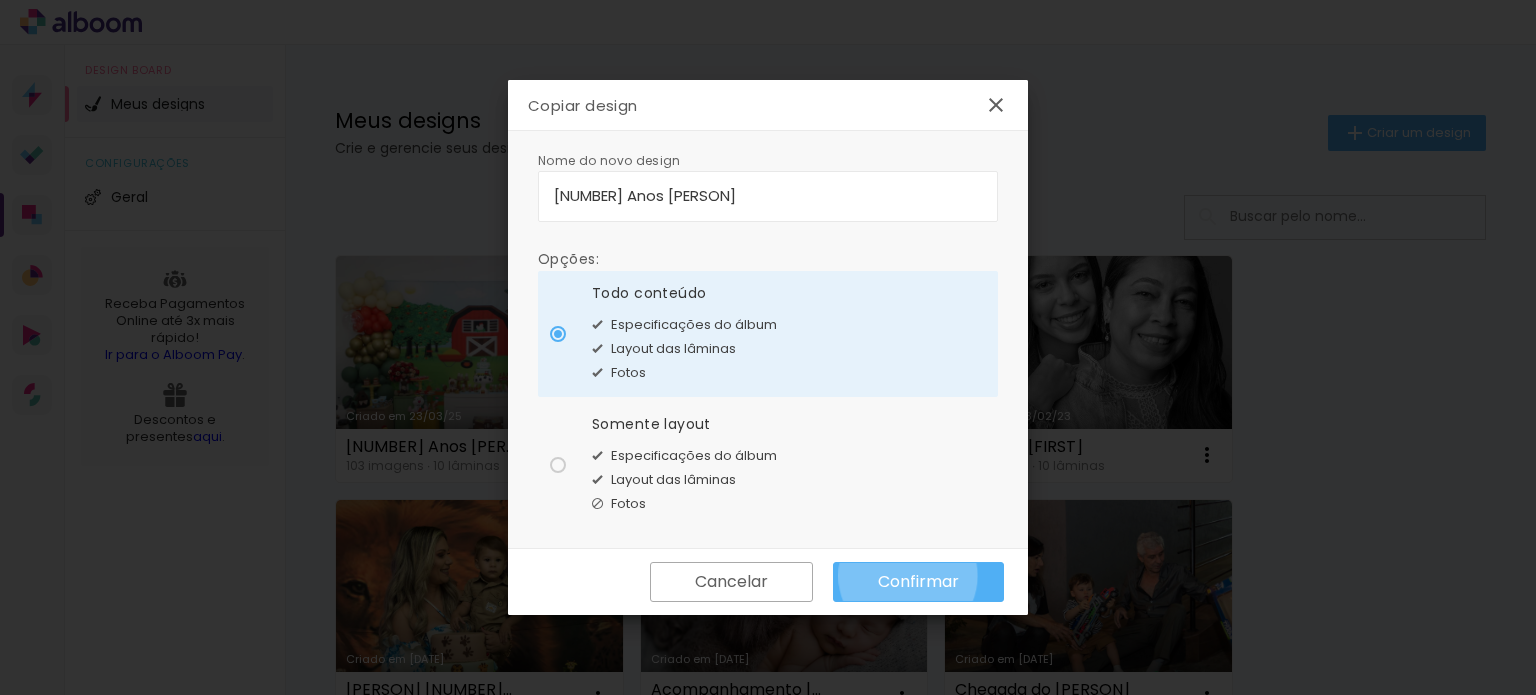 click on "Confirmar" at bounding box center [0, 0] 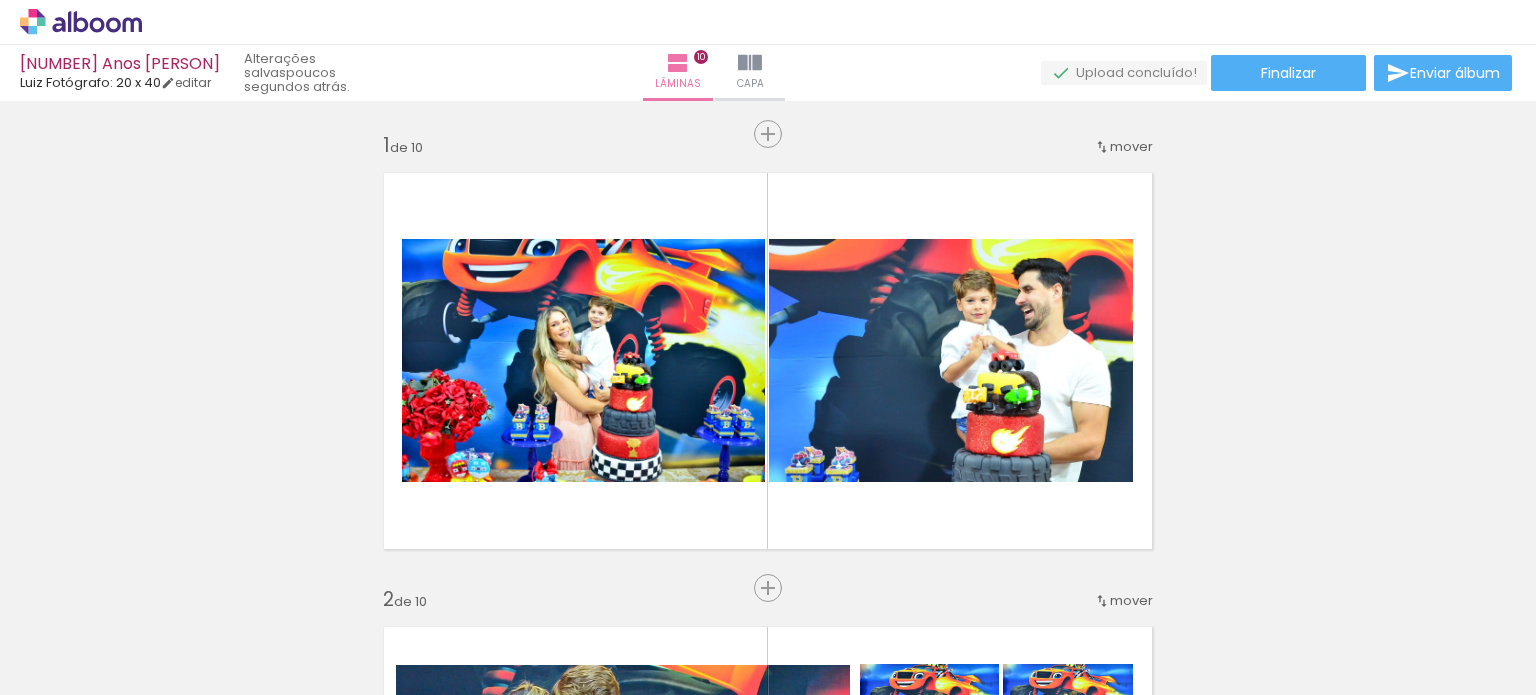 click at bounding box center (156, 587) 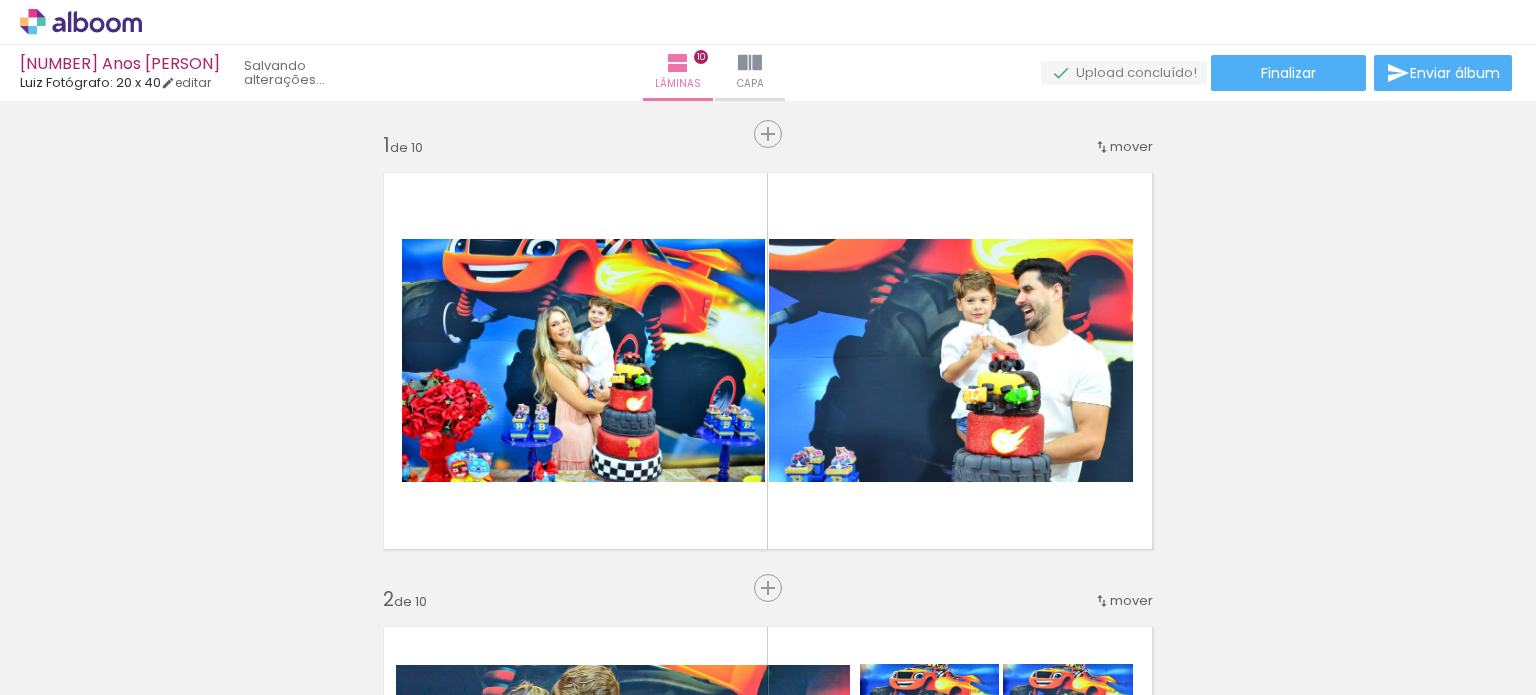 click at bounding box center [156, 587] 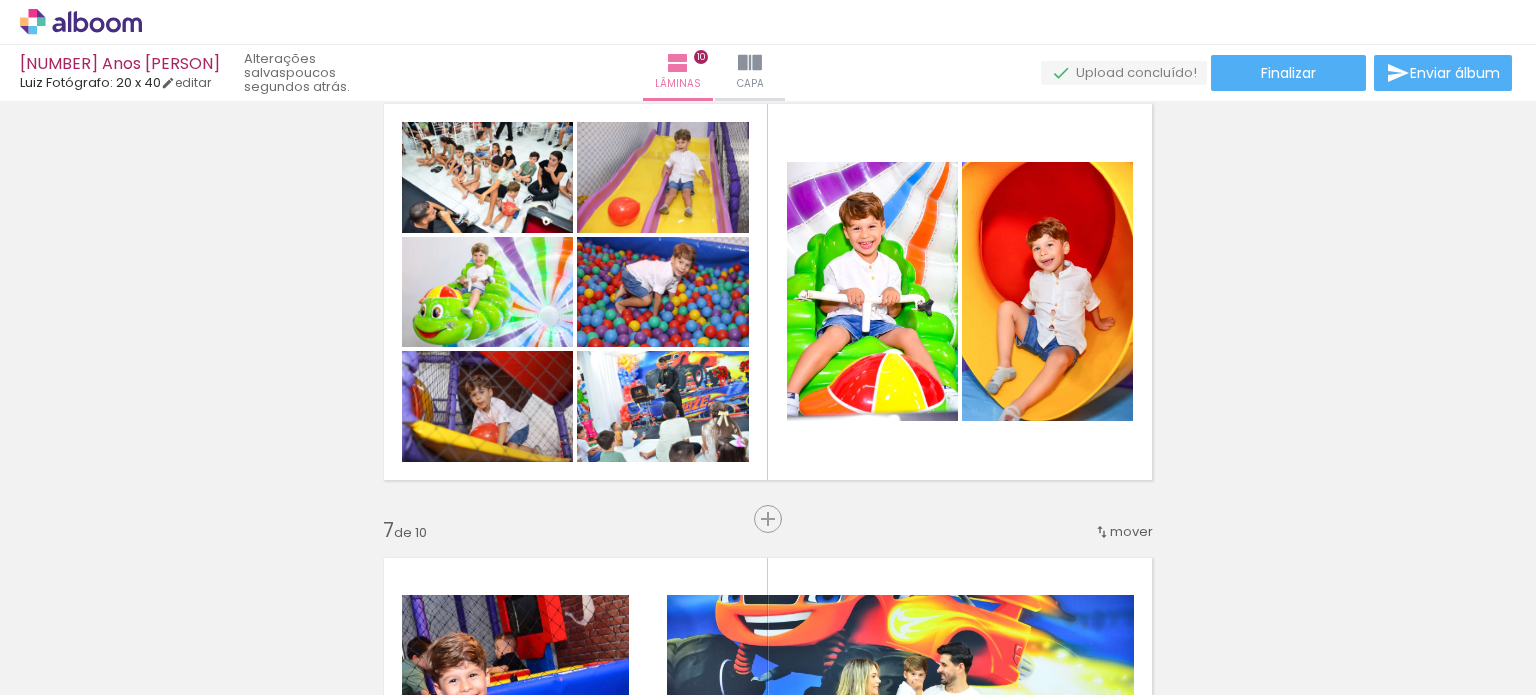 scroll, scrollTop: 2749, scrollLeft: 0, axis: vertical 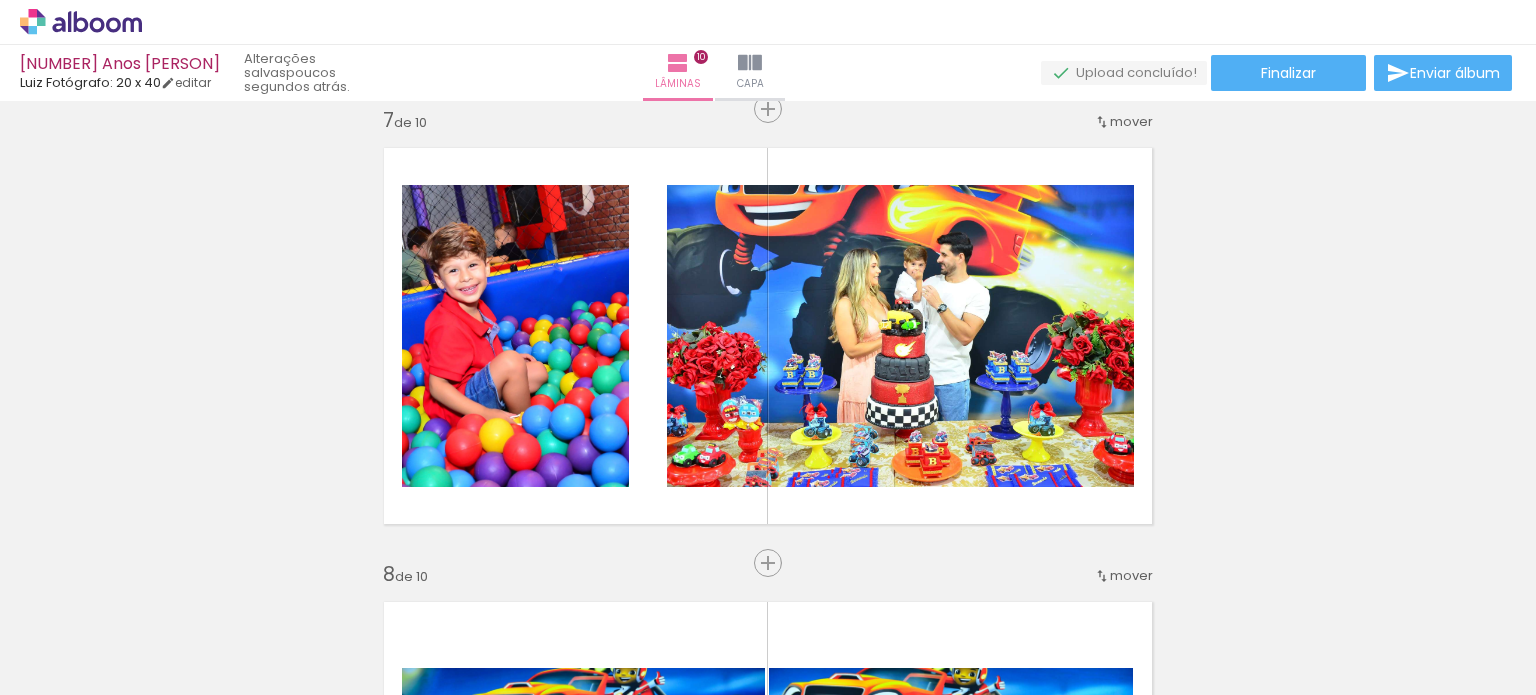 click at bounding box center (872, 628) 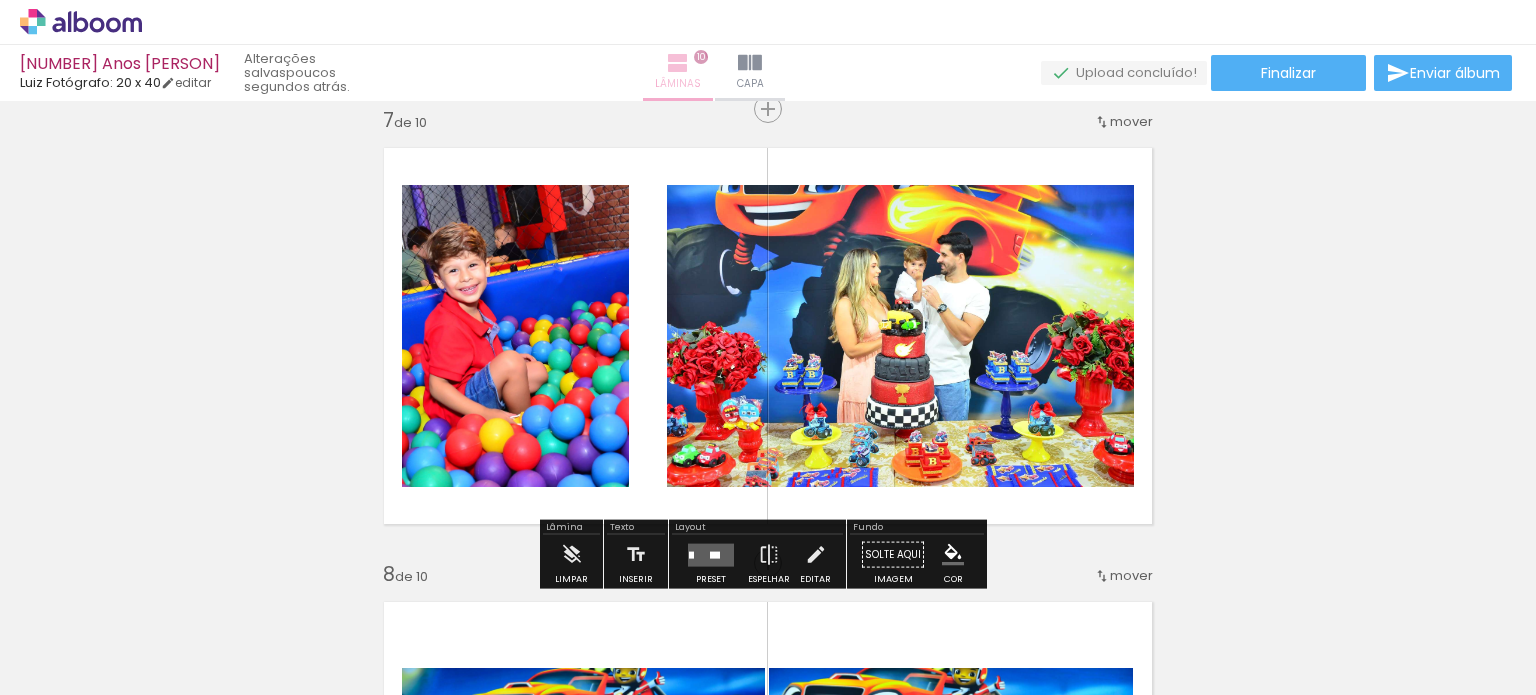 click at bounding box center [678, 63] 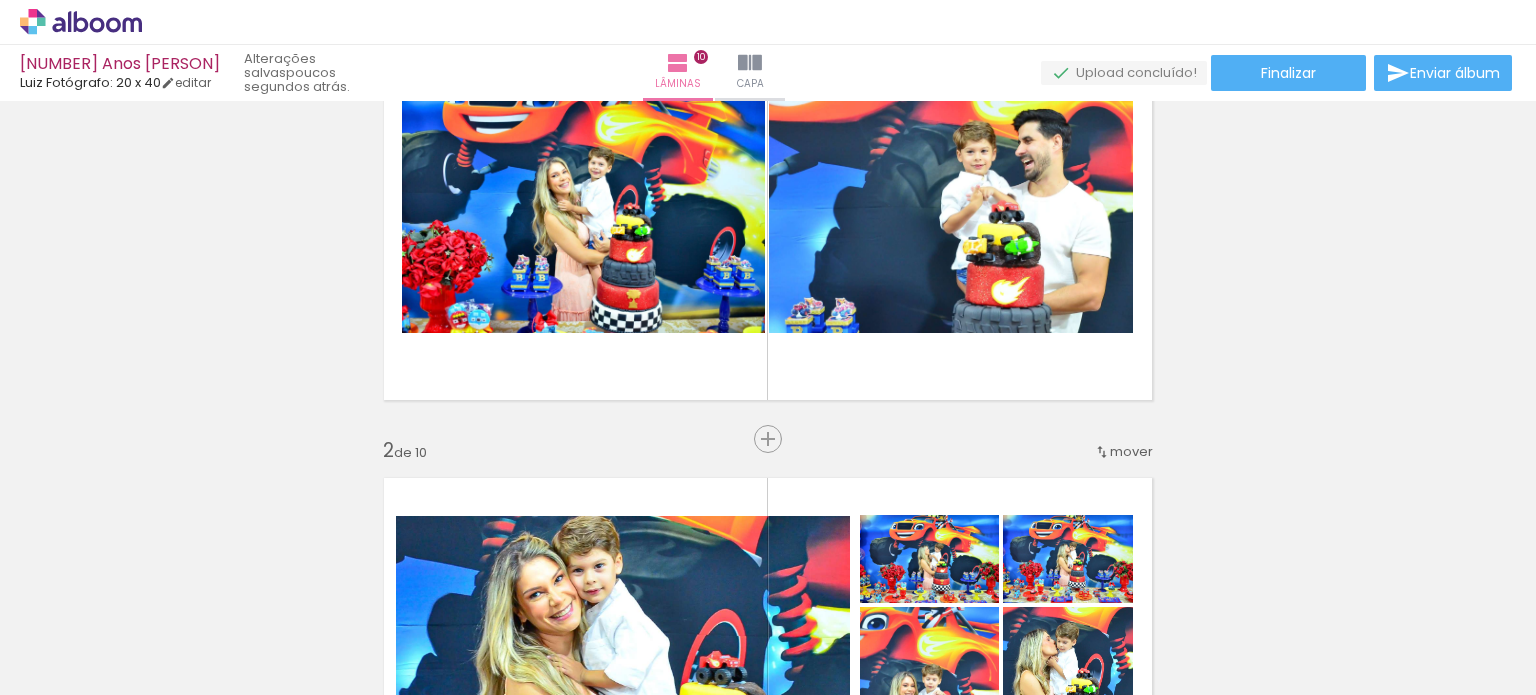 scroll, scrollTop: 0, scrollLeft: 0, axis: both 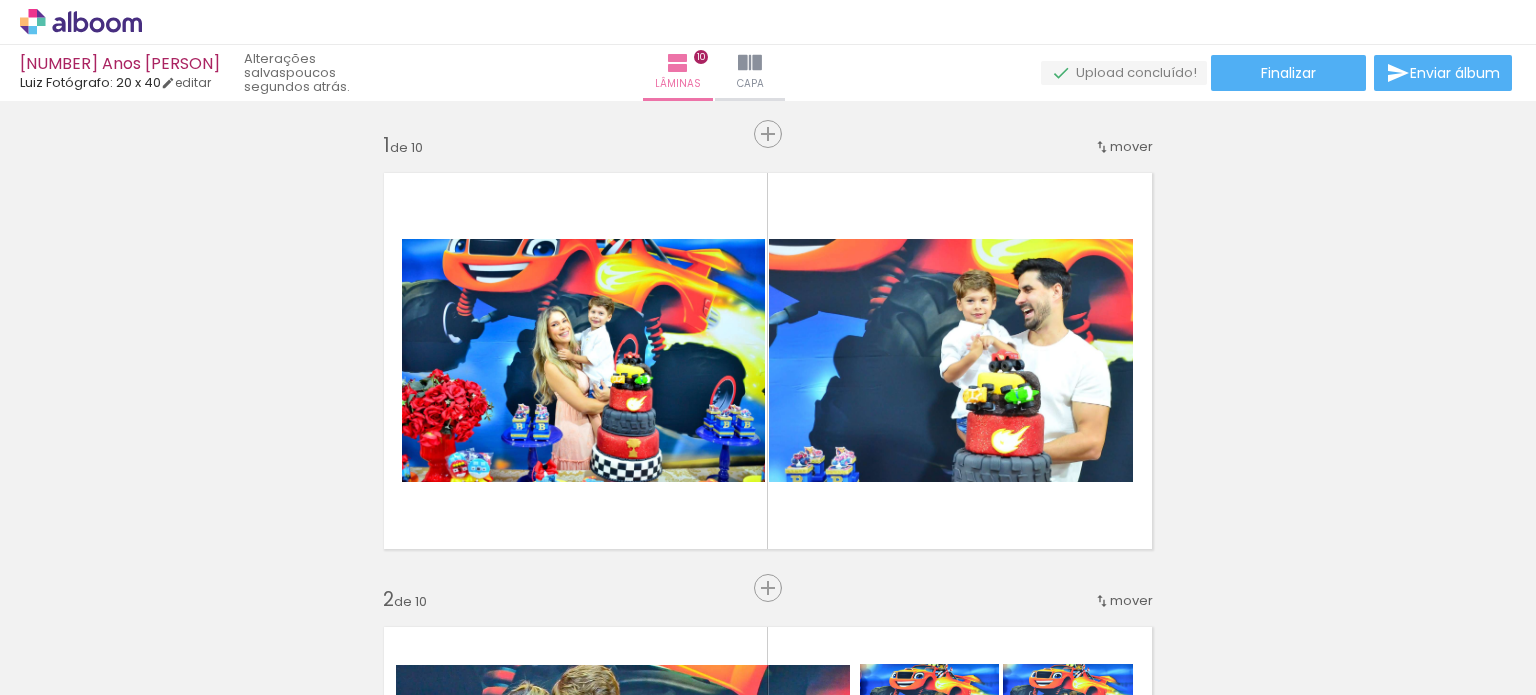 click on "Adicionar
Fotos" at bounding box center [71, 668] 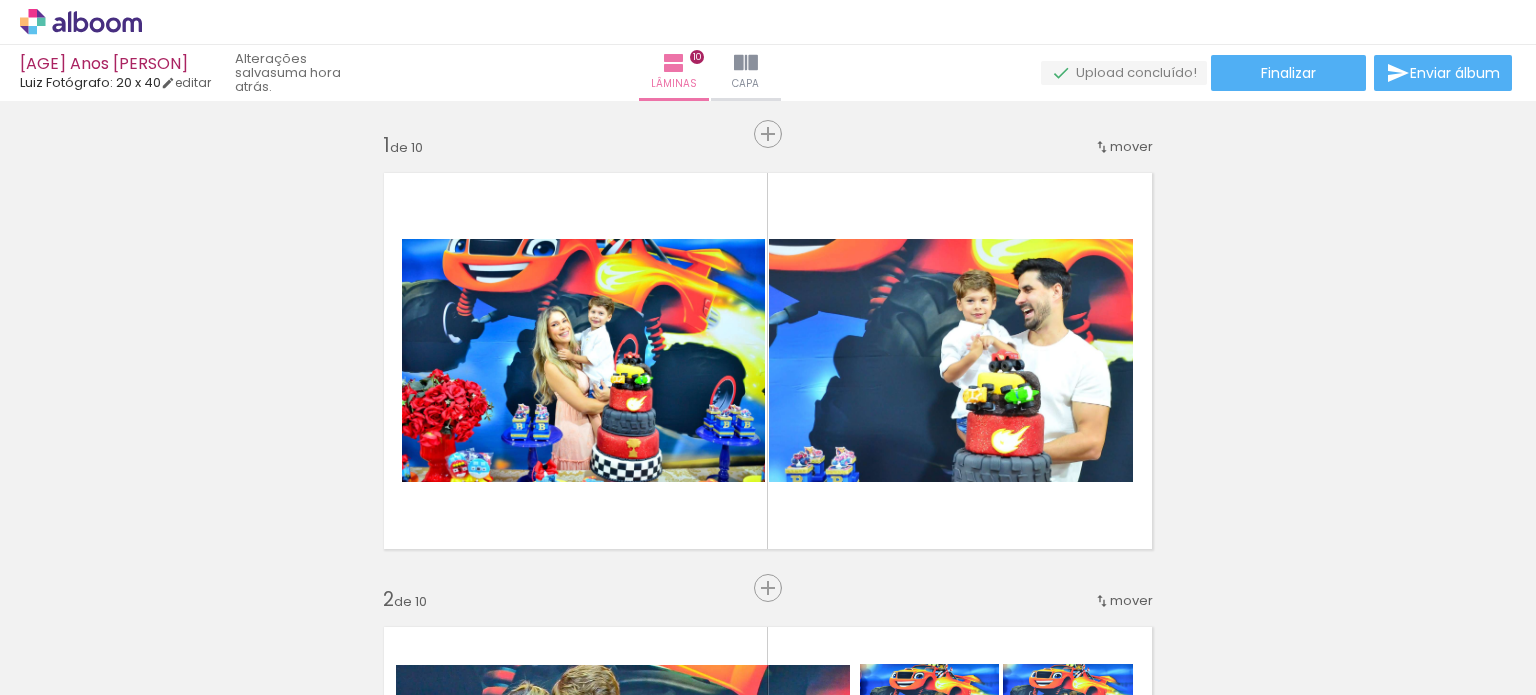 scroll, scrollTop: 0, scrollLeft: 0, axis: both 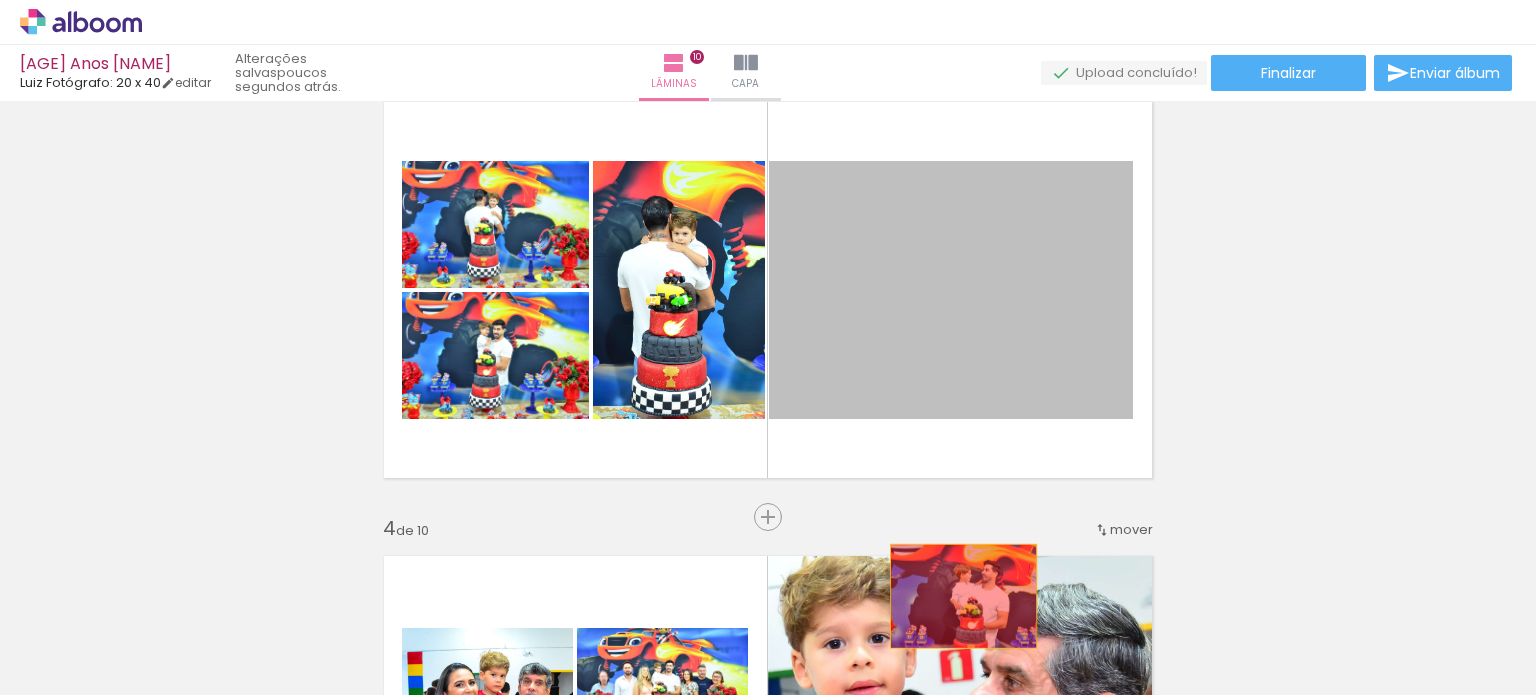 drag, startPoint x: 963, startPoint y: 352, endPoint x: 721, endPoint y: 363, distance: 242.24988 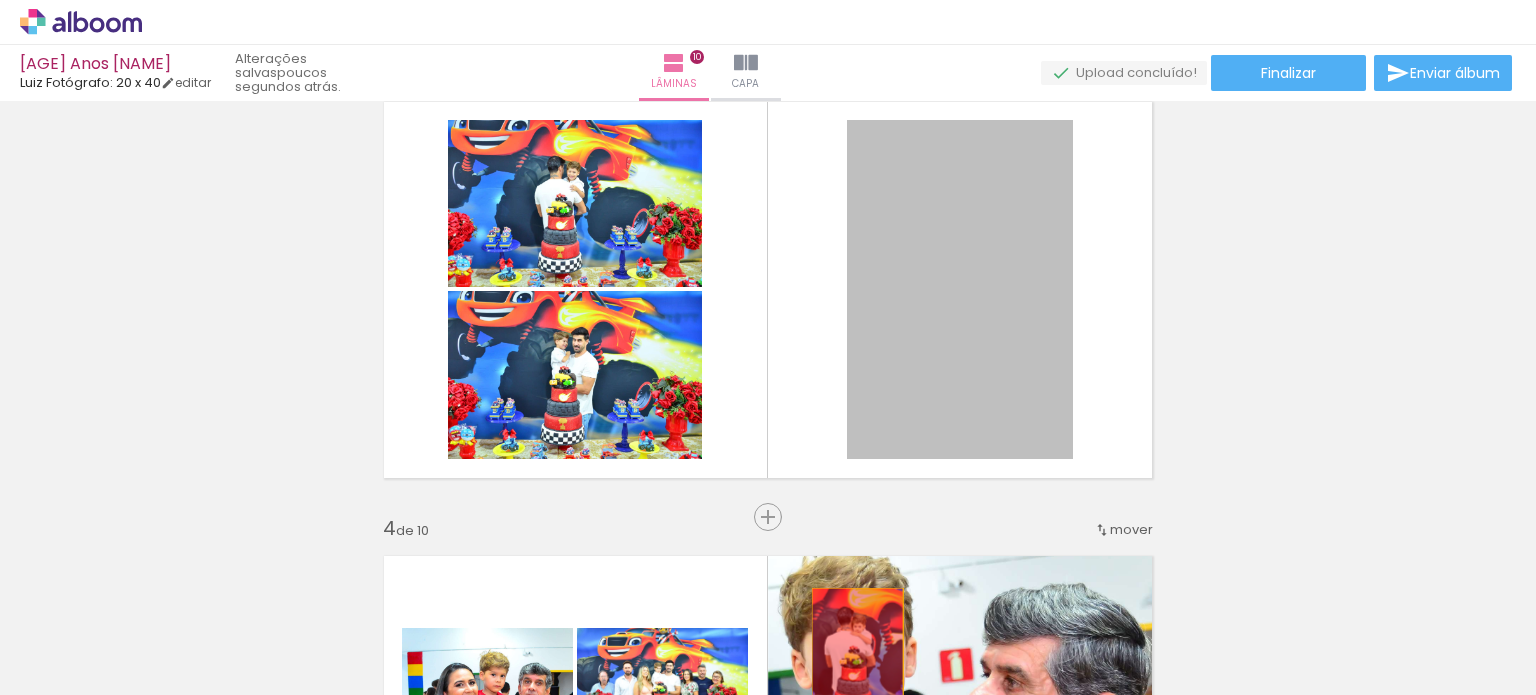 drag, startPoint x: 949, startPoint y: 280, endPoint x: 639, endPoint y: 332, distance: 314.33102 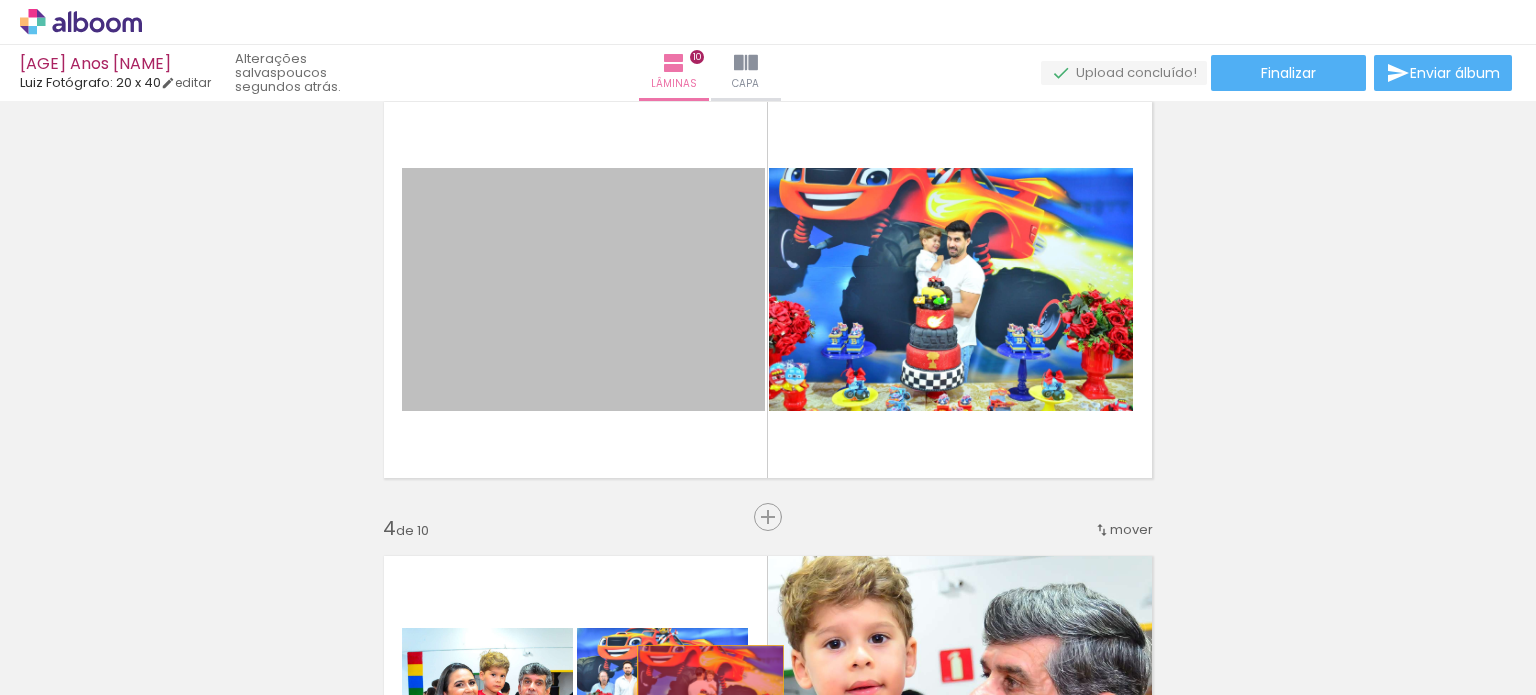 drag, startPoint x: 658, startPoint y: 259, endPoint x: 808, endPoint y: 454, distance: 246.0183 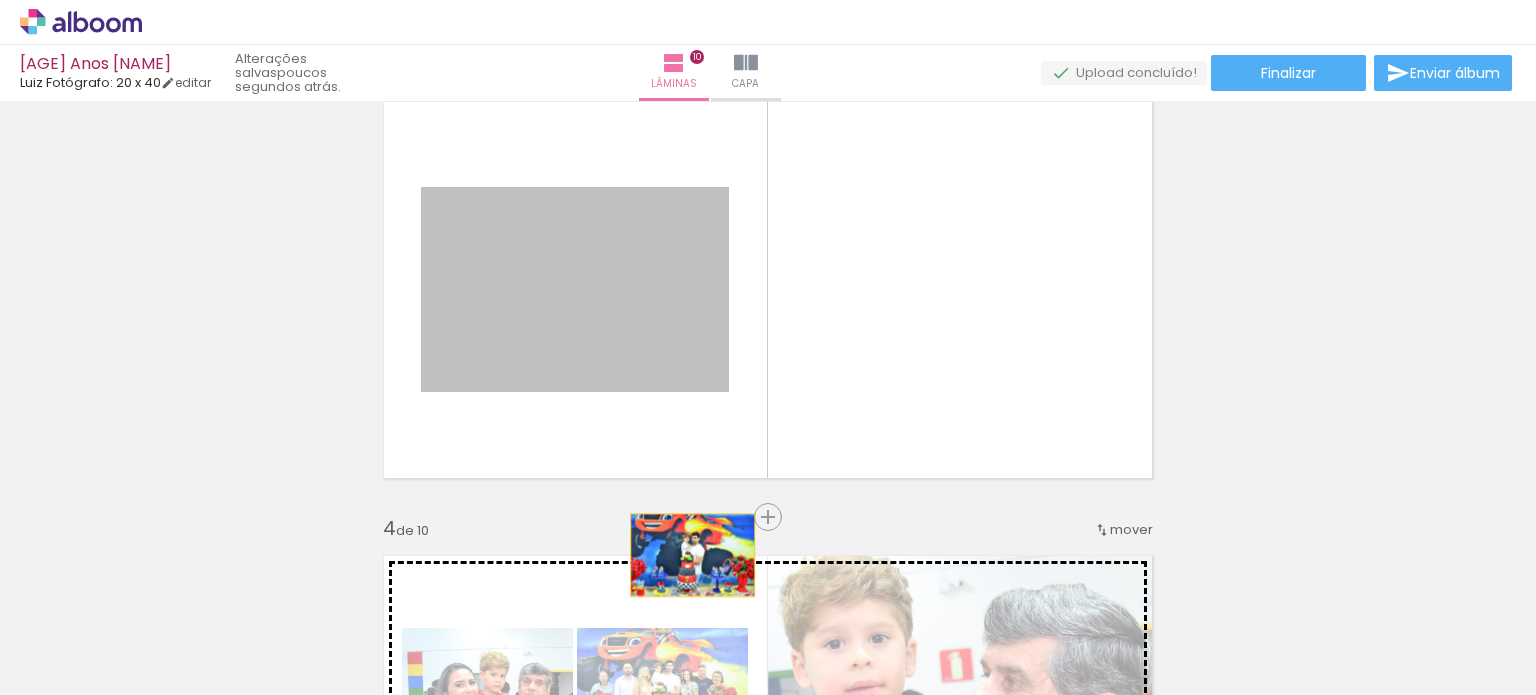 drag, startPoint x: 621, startPoint y: 303, endPoint x: 679, endPoint y: 723, distance: 423.98584 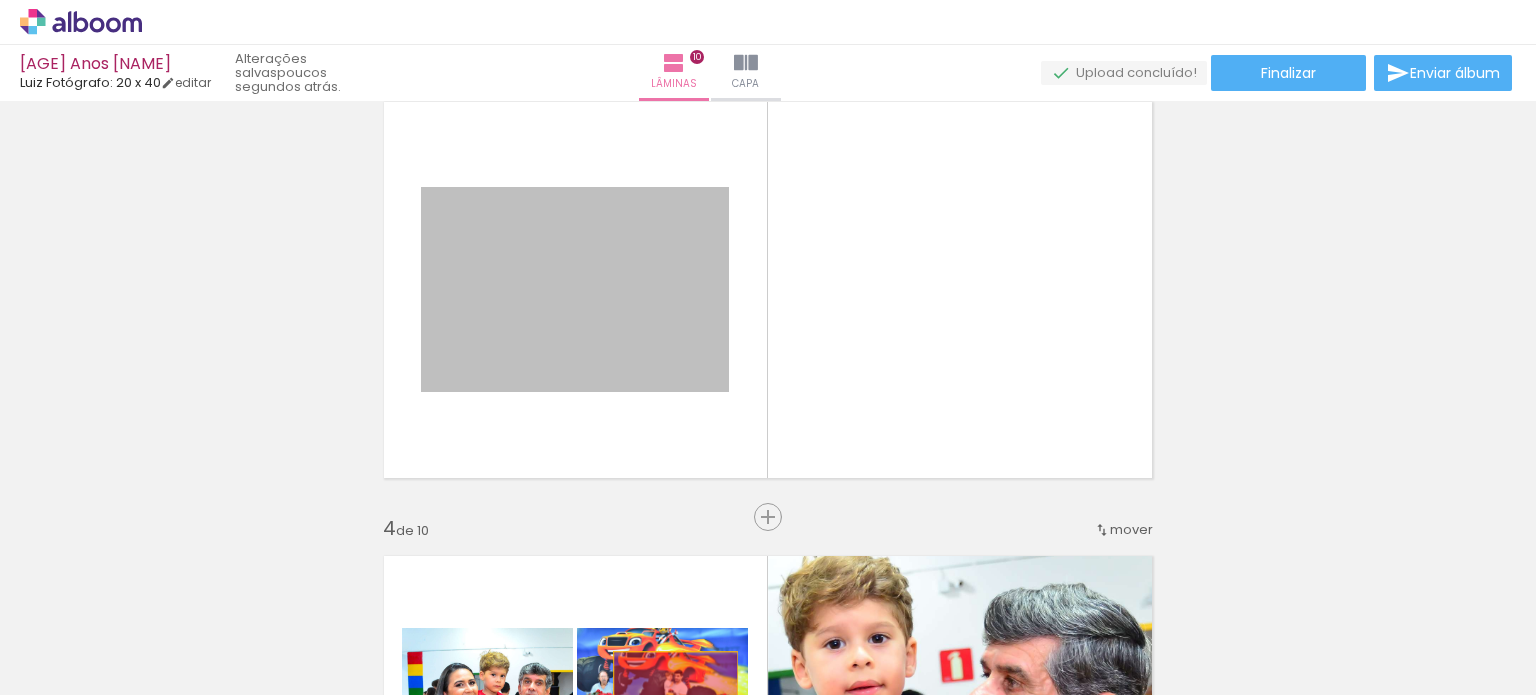 drag, startPoint x: 627, startPoint y: 307, endPoint x: 668, endPoint y: 693, distance: 388.17136 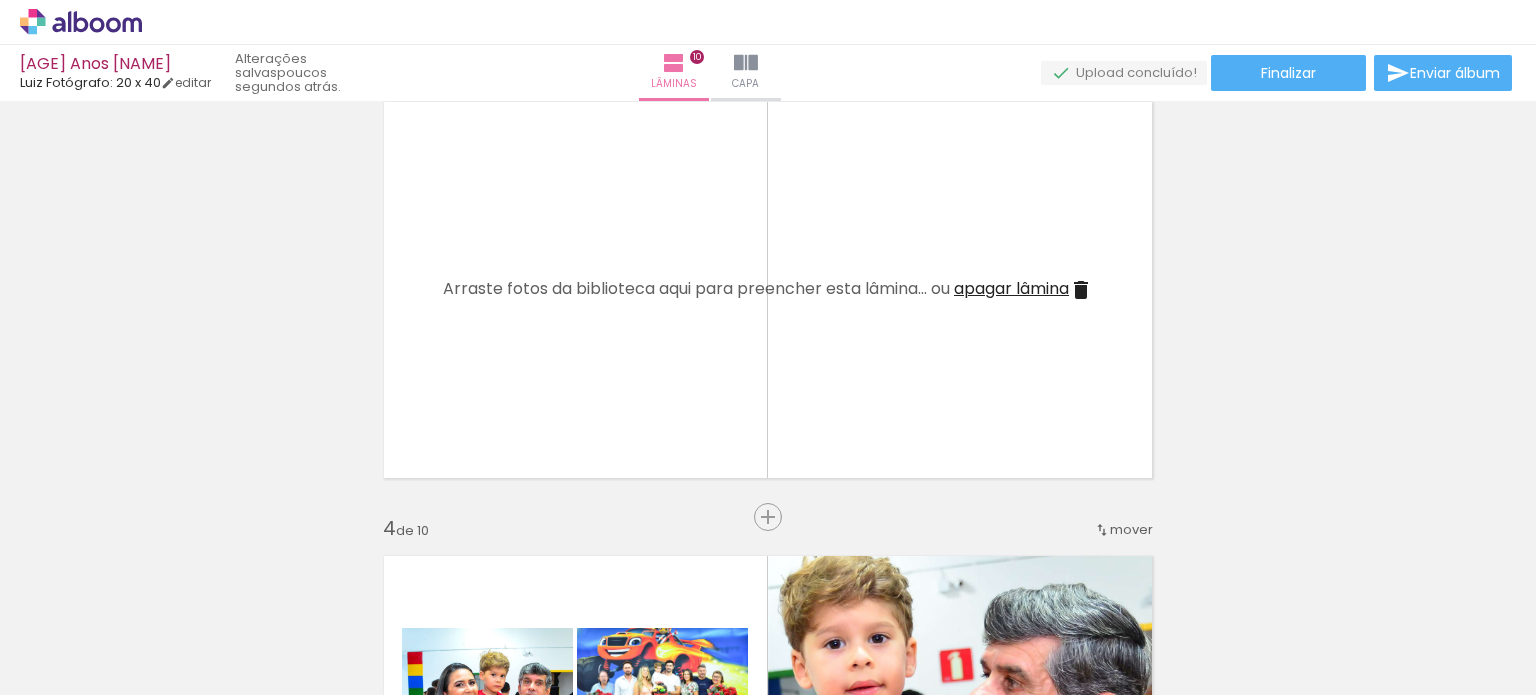 scroll, scrollTop: 0, scrollLeft: 7705, axis: horizontal 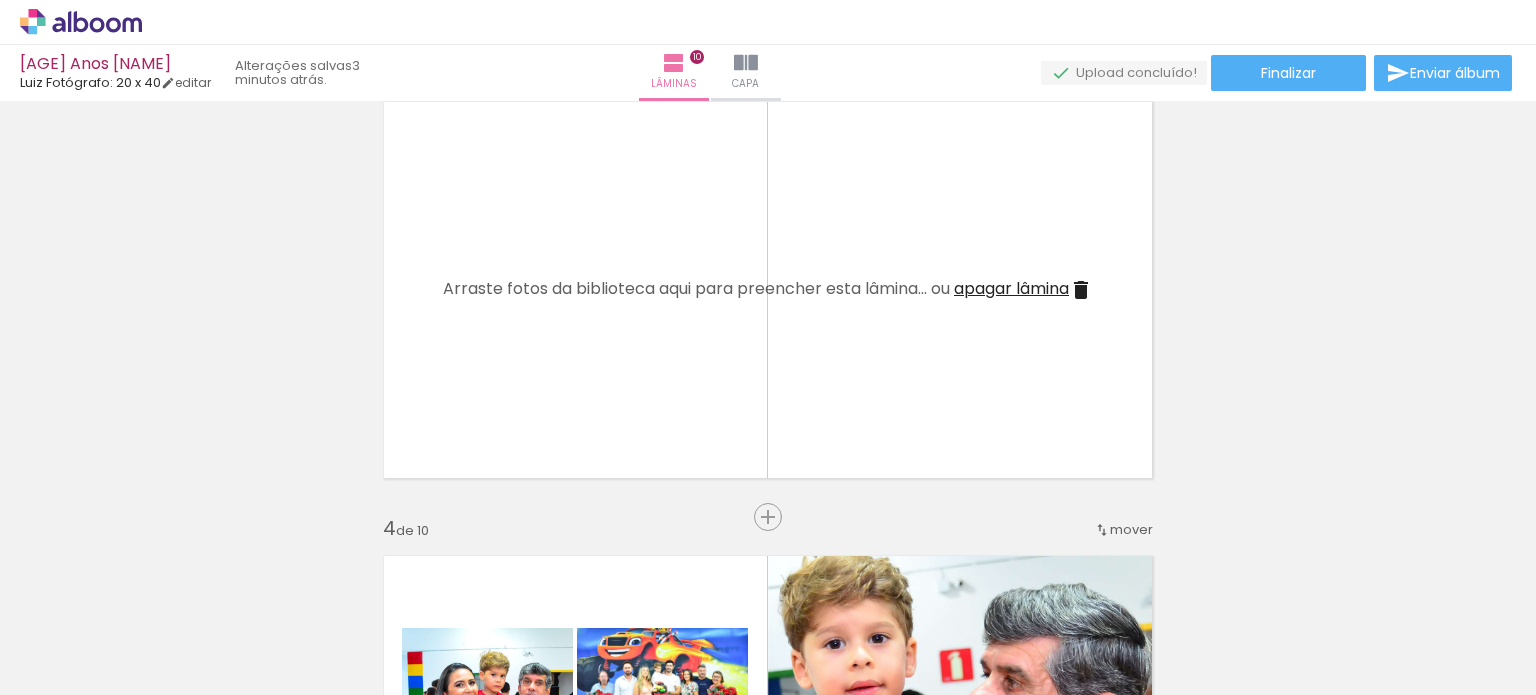 click on "Adicionar
Fotos" at bounding box center [71, 668] 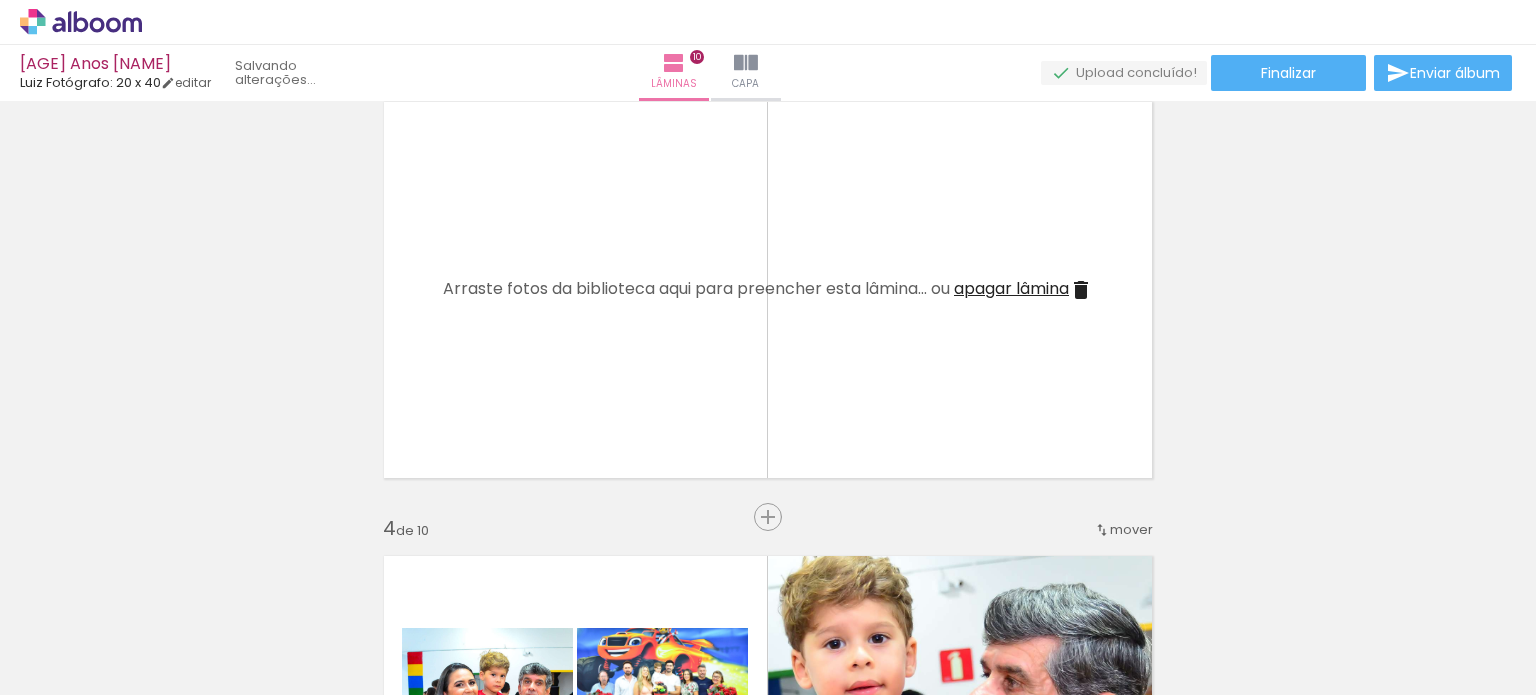 scroll, scrollTop: 0, scrollLeft: 0, axis: both 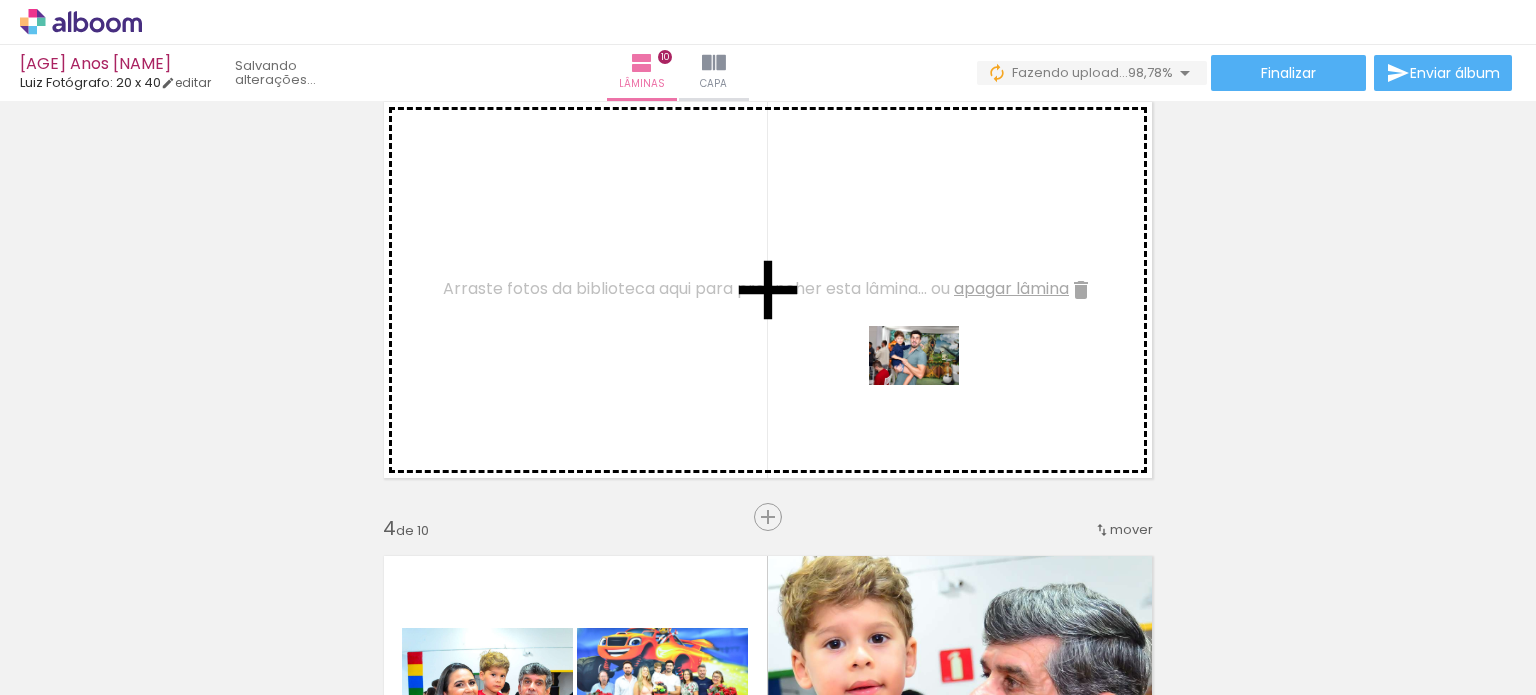 drag, startPoint x: 1462, startPoint y: 639, endPoint x: 929, endPoint y: 386, distance: 589.9983 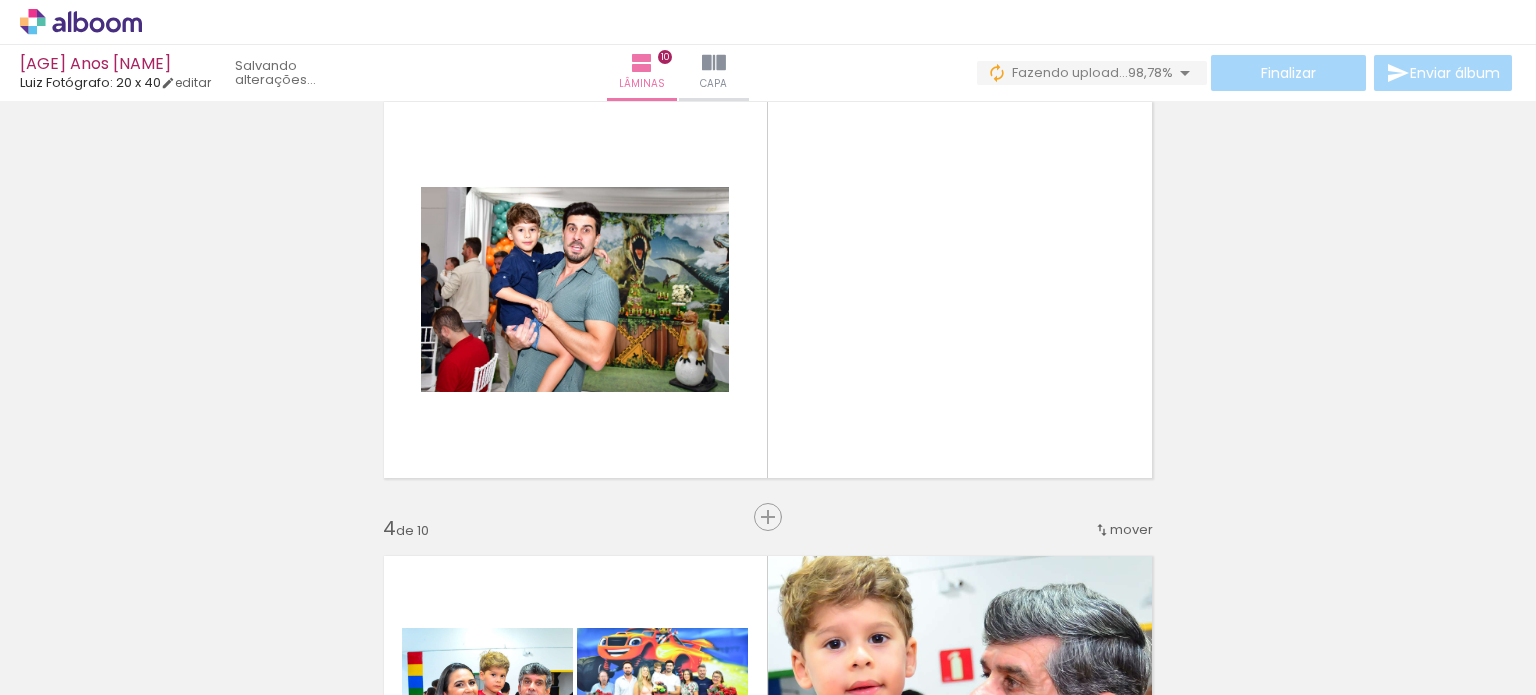 scroll, scrollTop: 0, scrollLeft: 5186, axis: horizontal 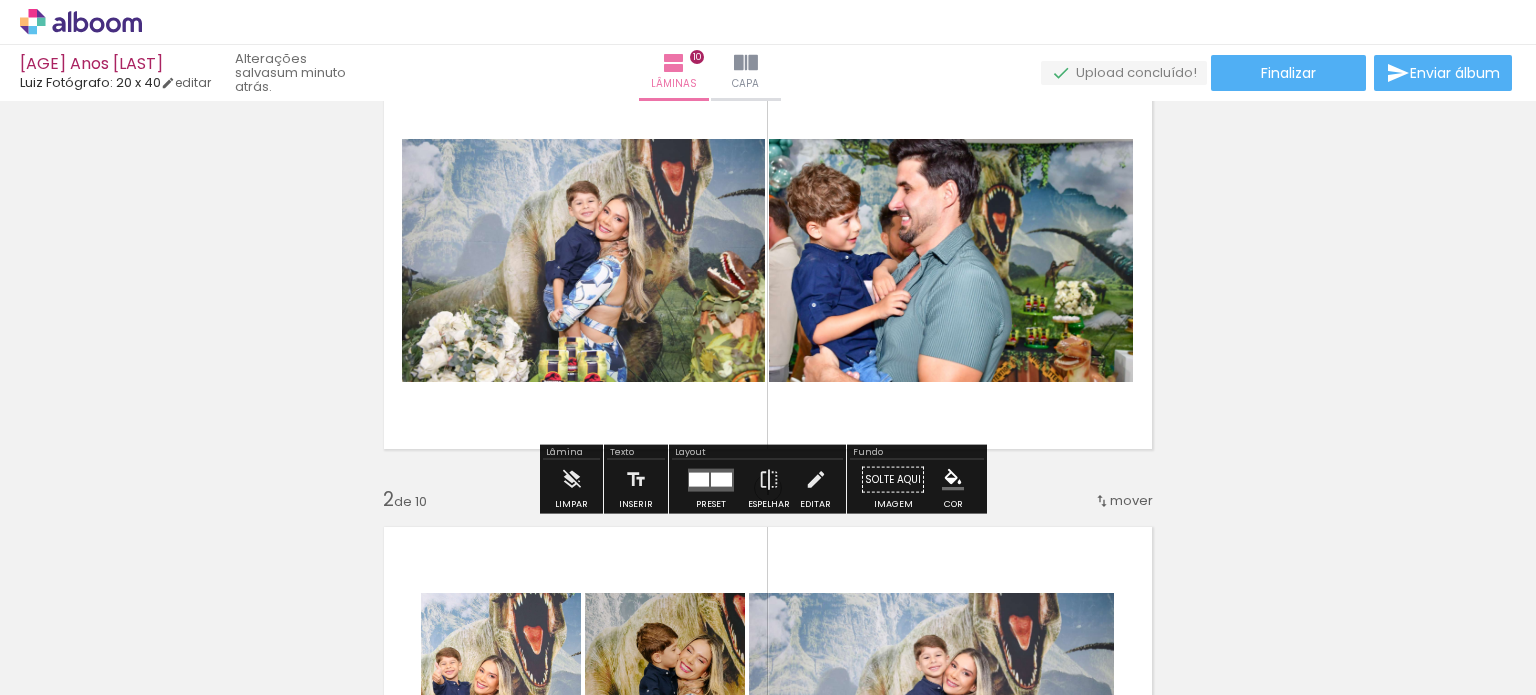 click at bounding box center (29, 668) 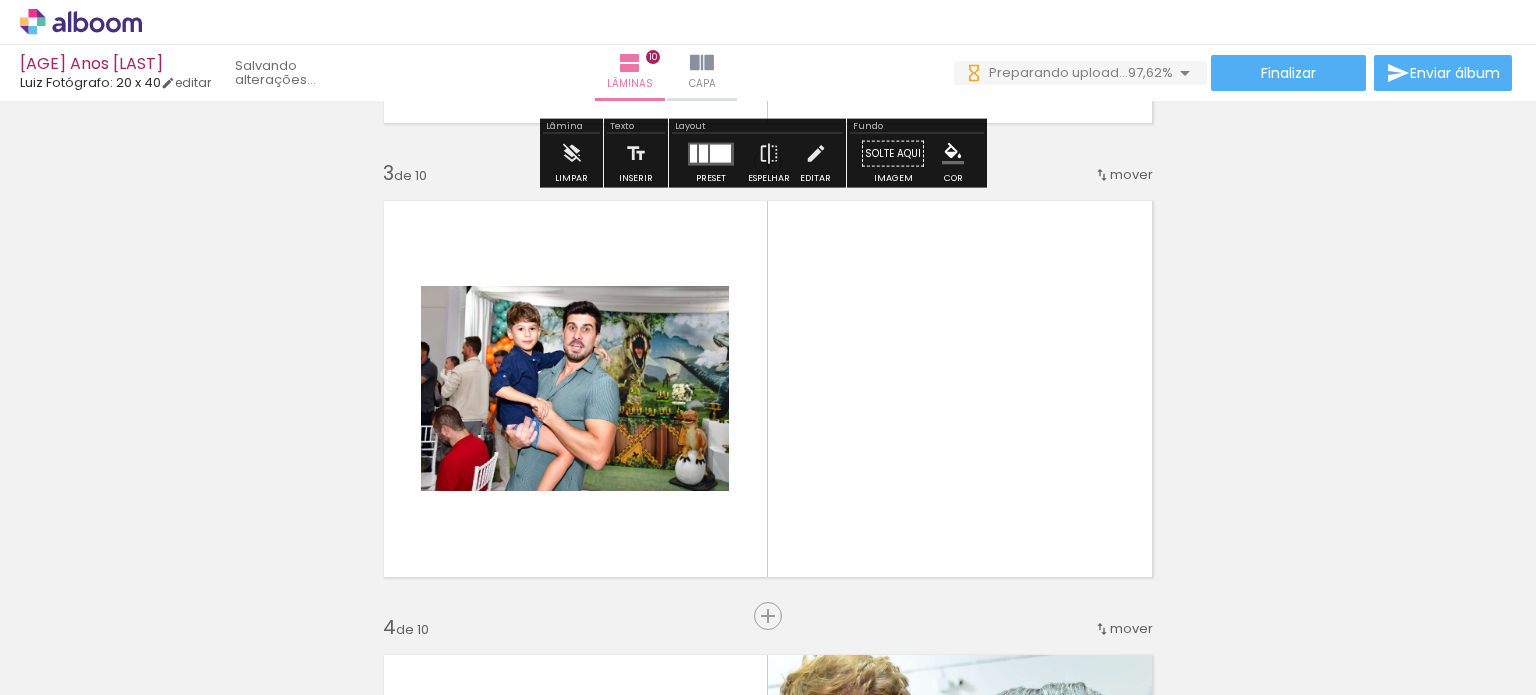 scroll, scrollTop: 1000, scrollLeft: 0, axis: vertical 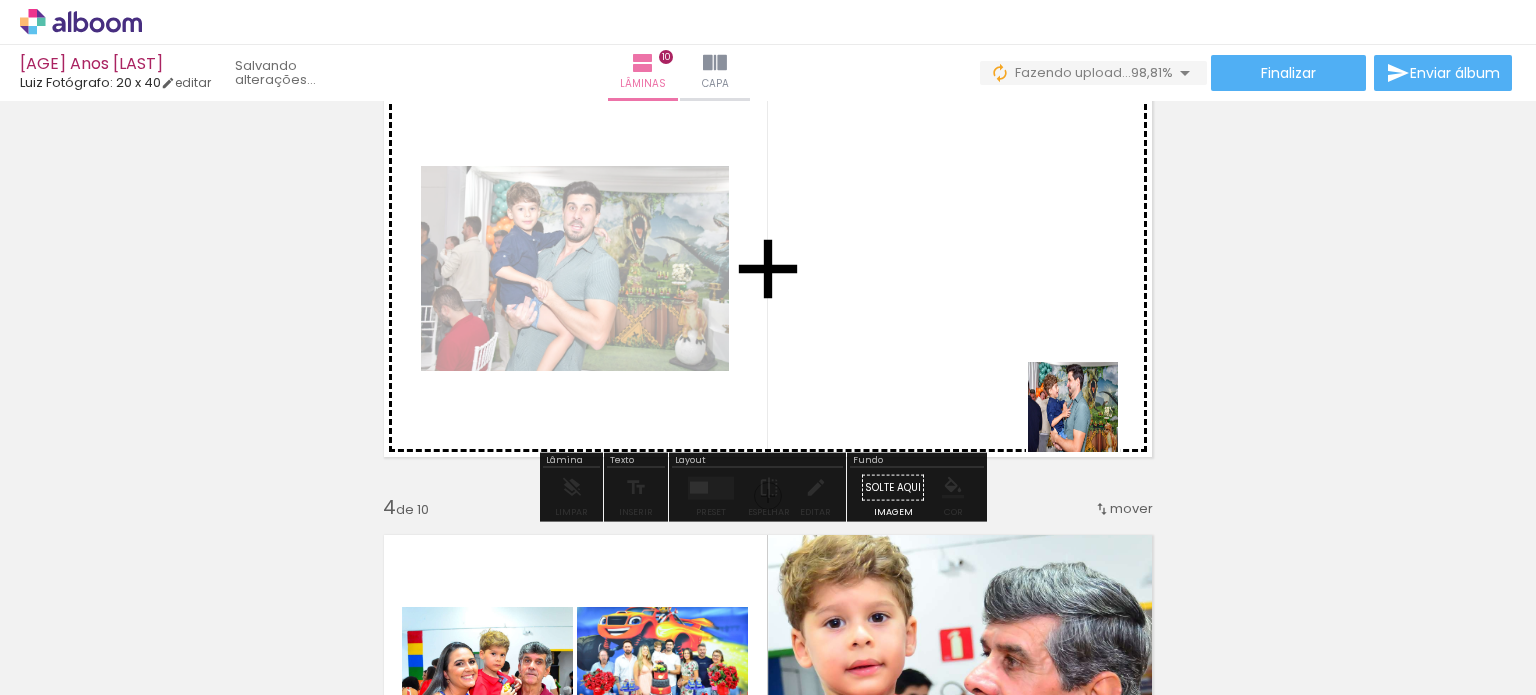 drag, startPoint x: 1373, startPoint y: 640, endPoint x: 1323, endPoint y: 575, distance: 82.006096 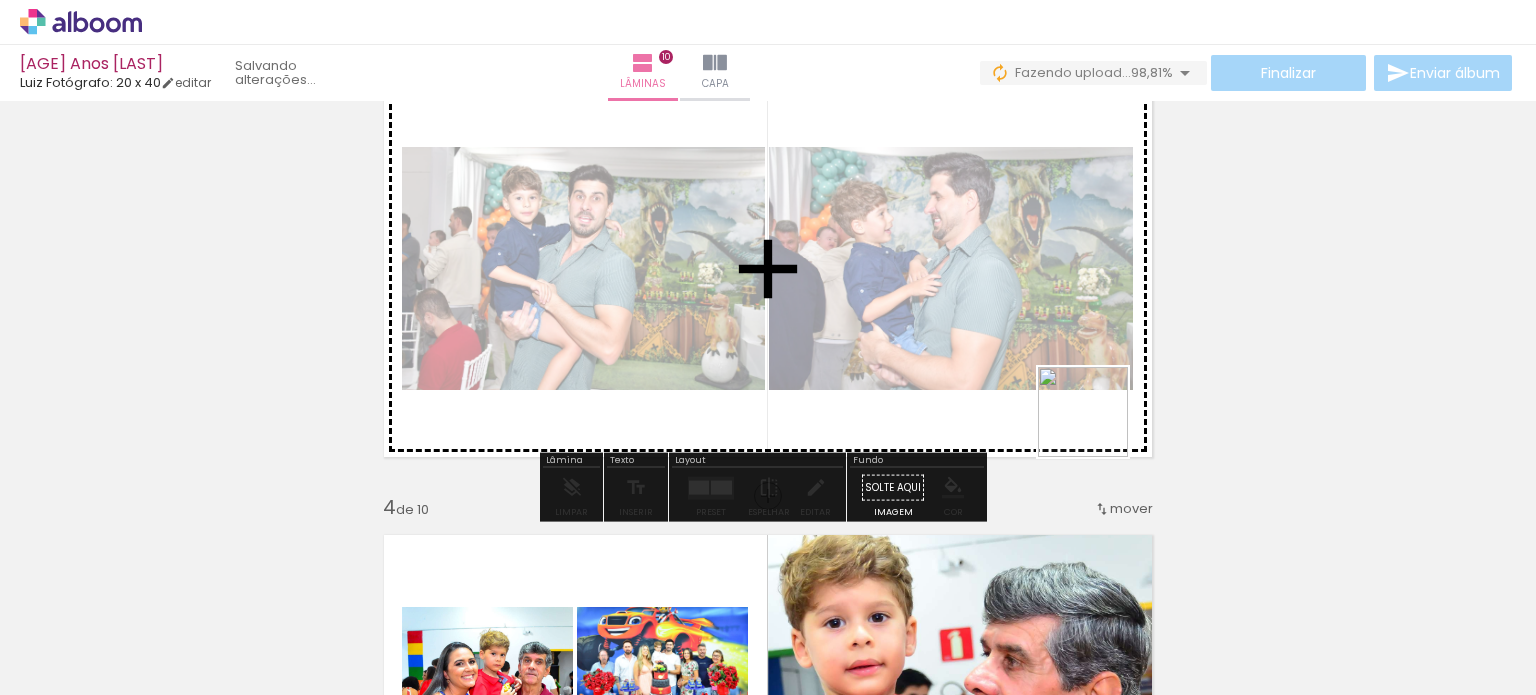 drag, startPoint x: 1444, startPoint y: 631, endPoint x: 1052, endPoint y: 411, distance: 449.5153 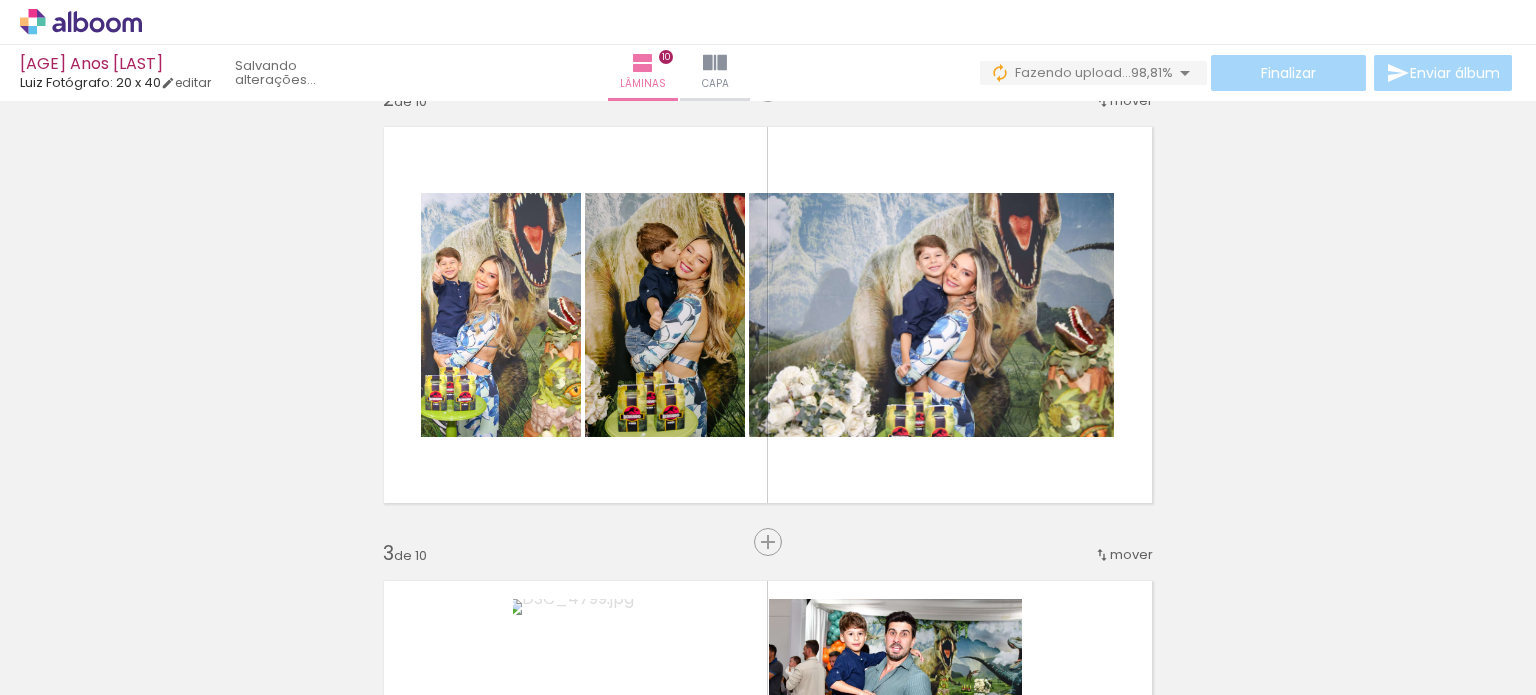 scroll, scrollTop: 584, scrollLeft: 0, axis: vertical 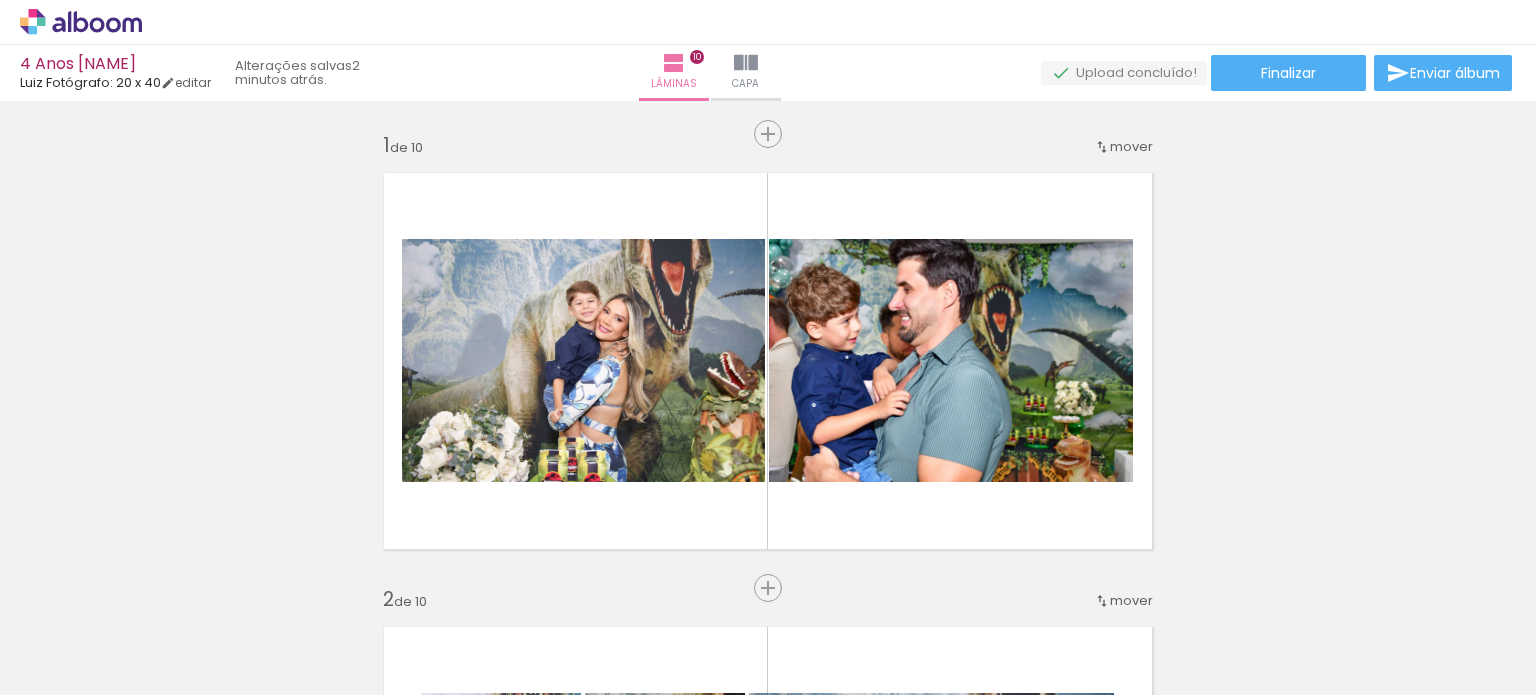 drag, startPoint x: 0, startPoint y: 0, endPoint x: 1048, endPoint y: 402, distance: 1122.4562 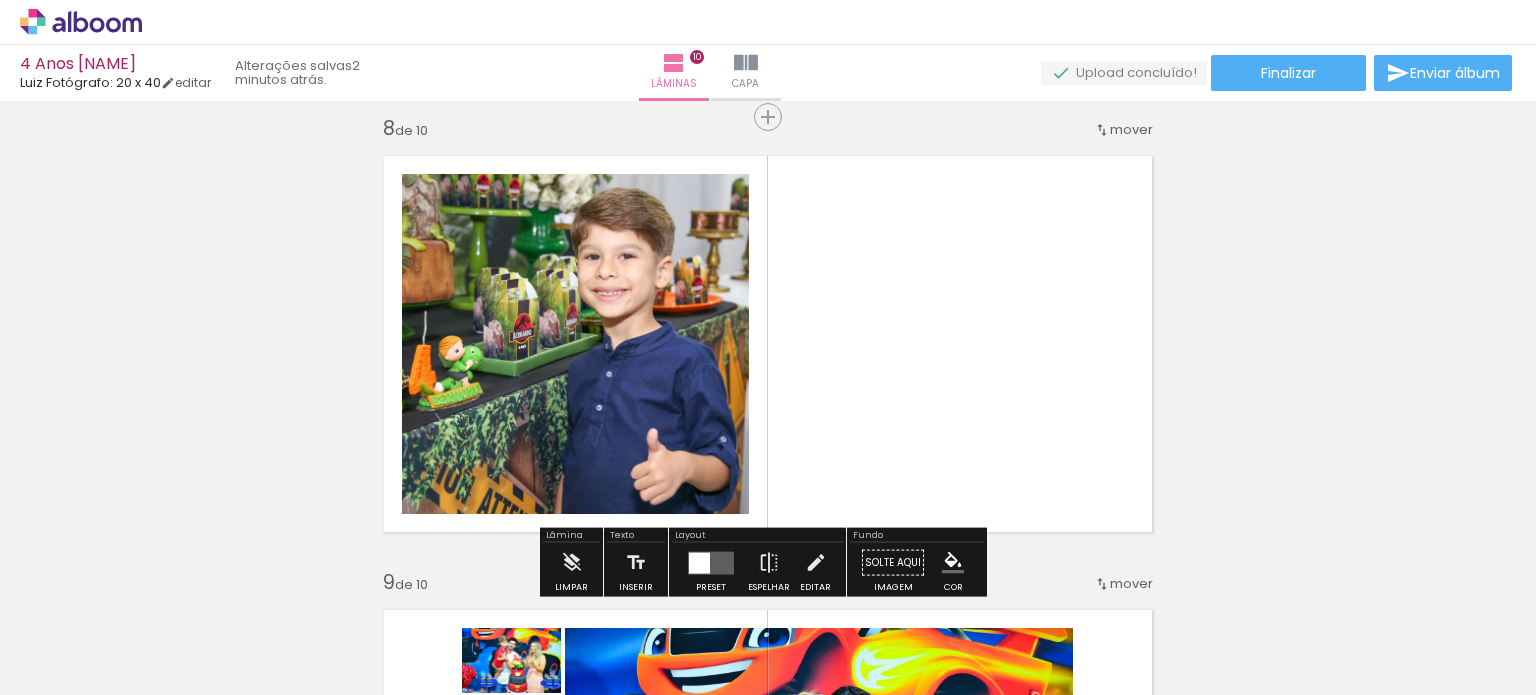 scroll, scrollTop: 0, scrollLeft: 0, axis: both 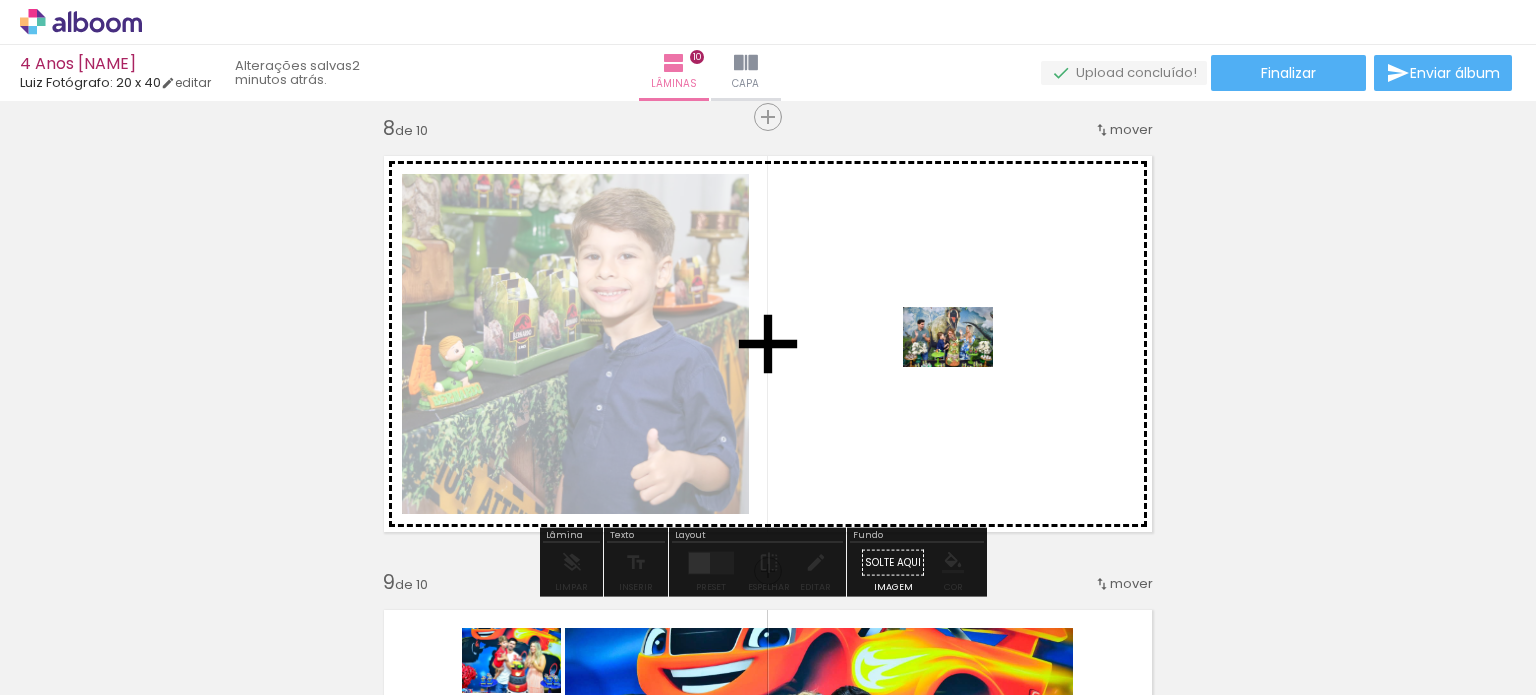 drag, startPoint x: 416, startPoint y: 634, endPoint x: 963, endPoint y: 367, distance: 608.6855 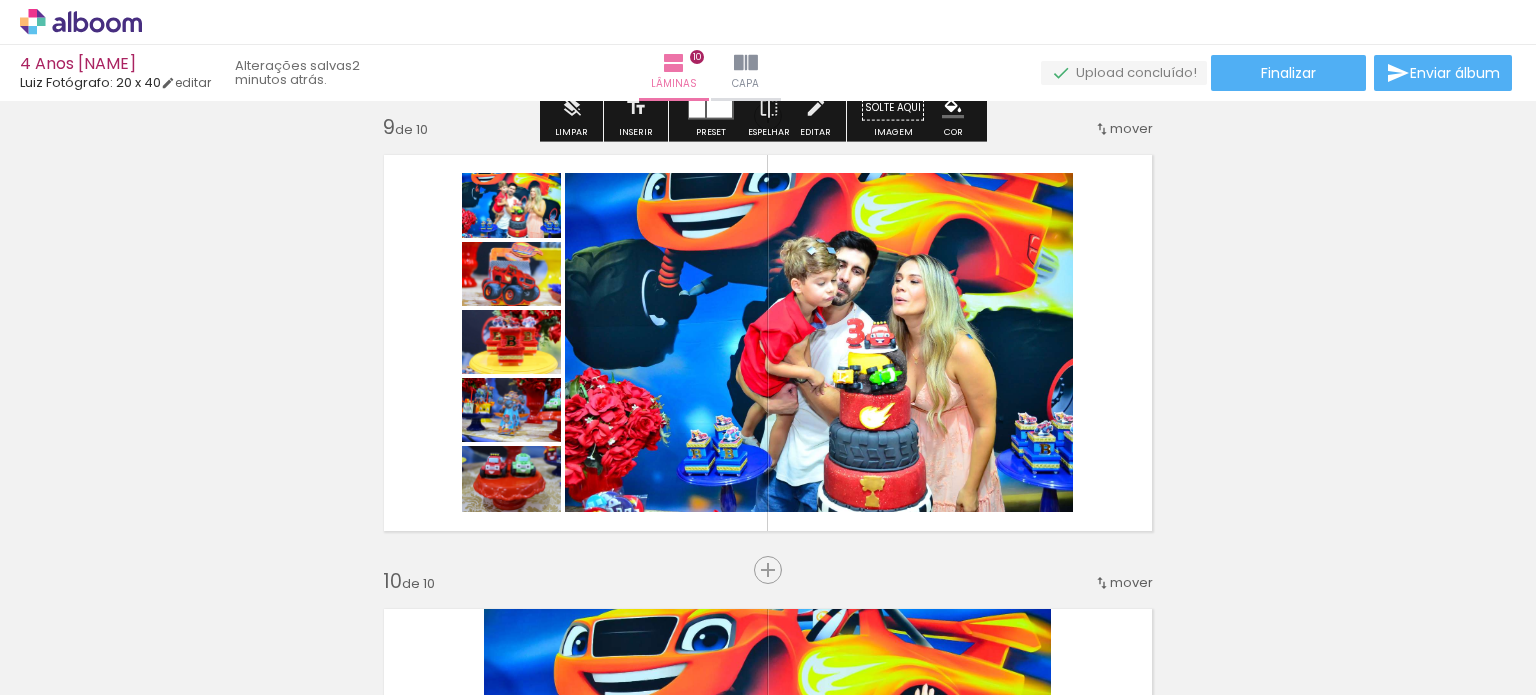 scroll, scrollTop: 3695, scrollLeft: 0, axis: vertical 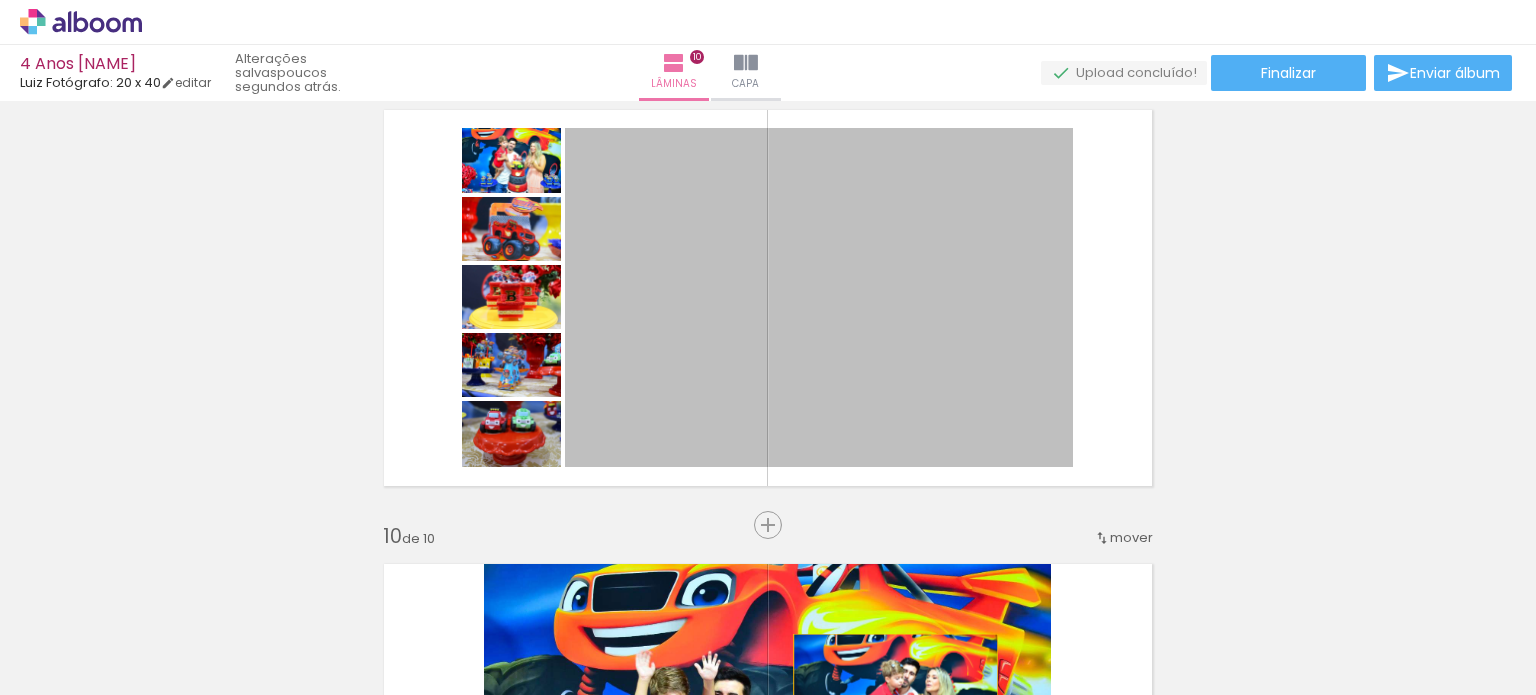 drag, startPoint x: 881, startPoint y: 334, endPoint x: 815, endPoint y: 576, distance: 250.8386 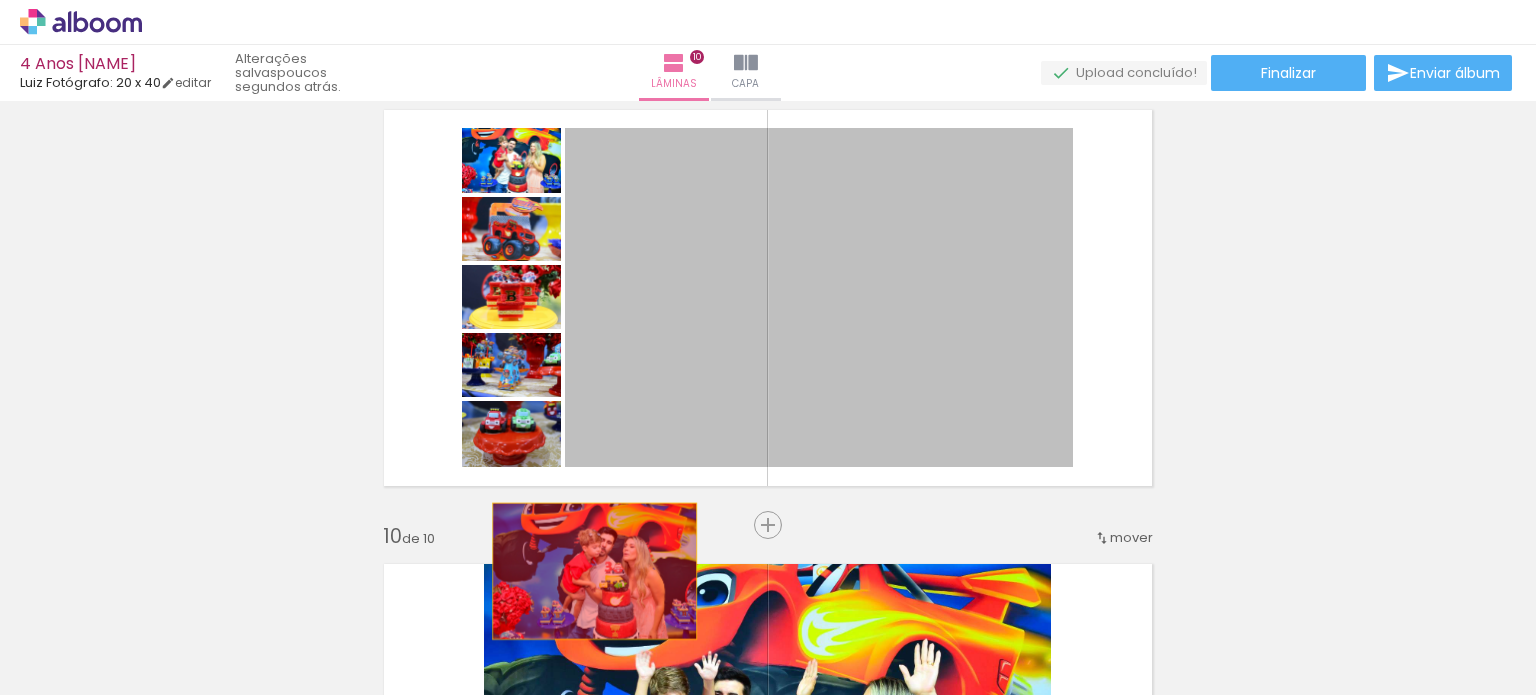 drag, startPoint x: 657, startPoint y: 387, endPoint x: 544, endPoint y: 440, distance: 124.81186 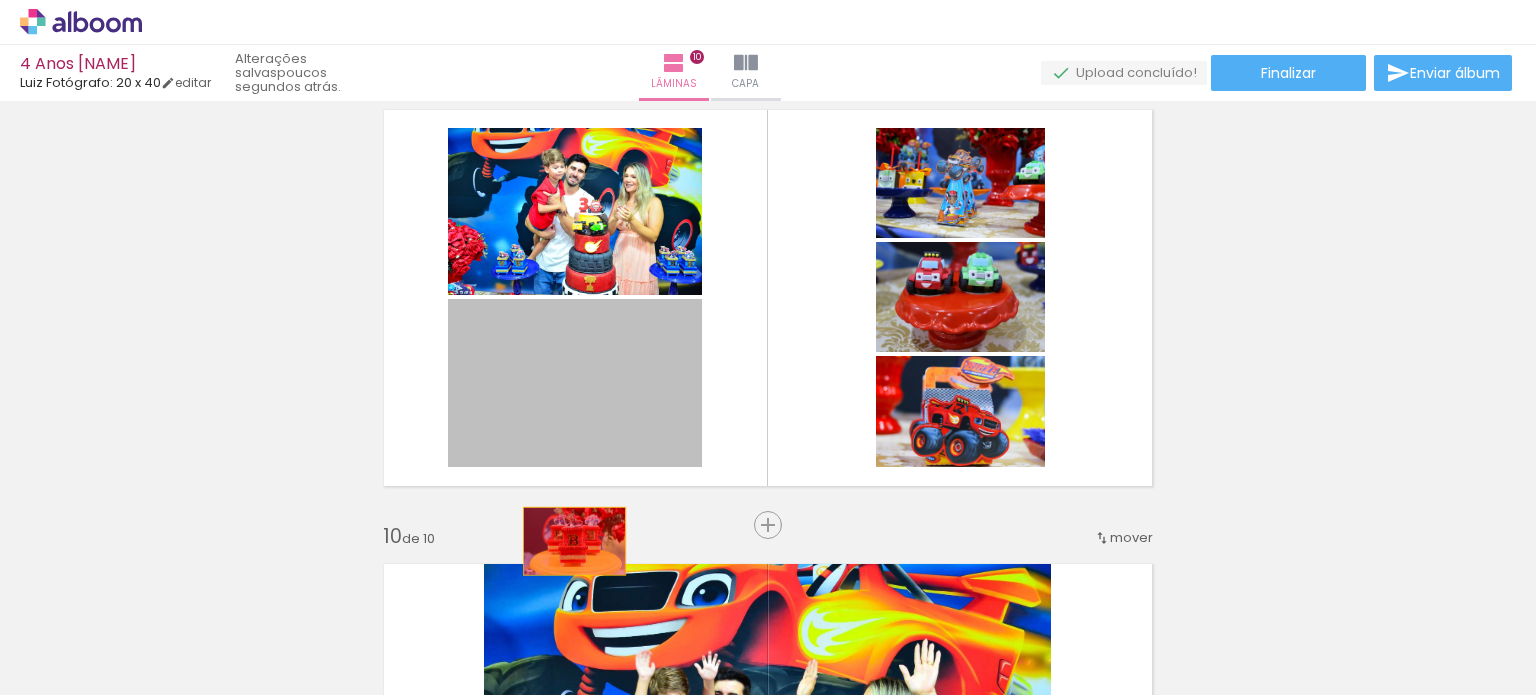 drag, startPoint x: 612, startPoint y: 393, endPoint x: 568, endPoint y: 547, distance: 160.16241 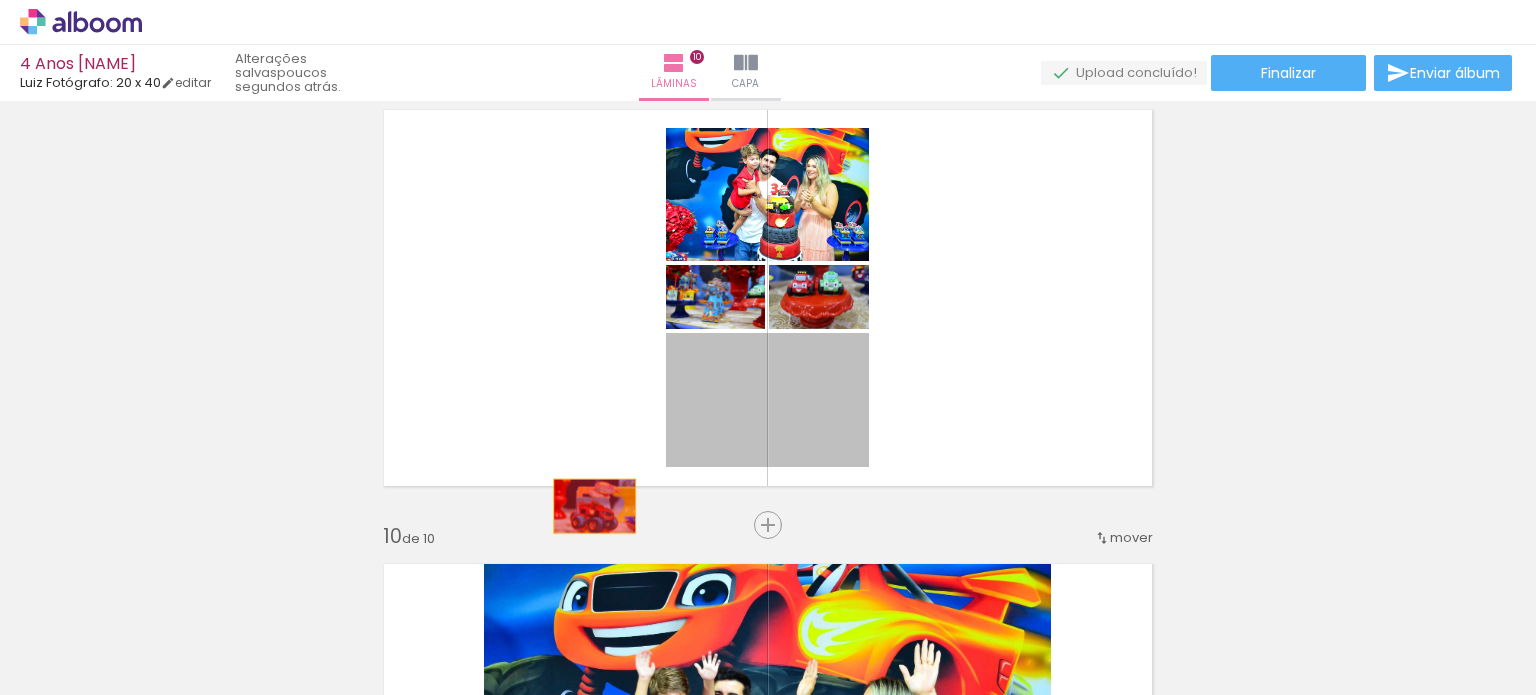 drag, startPoint x: 654, startPoint y: 465, endPoint x: 566, endPoint y: 525, distance: 106.50822 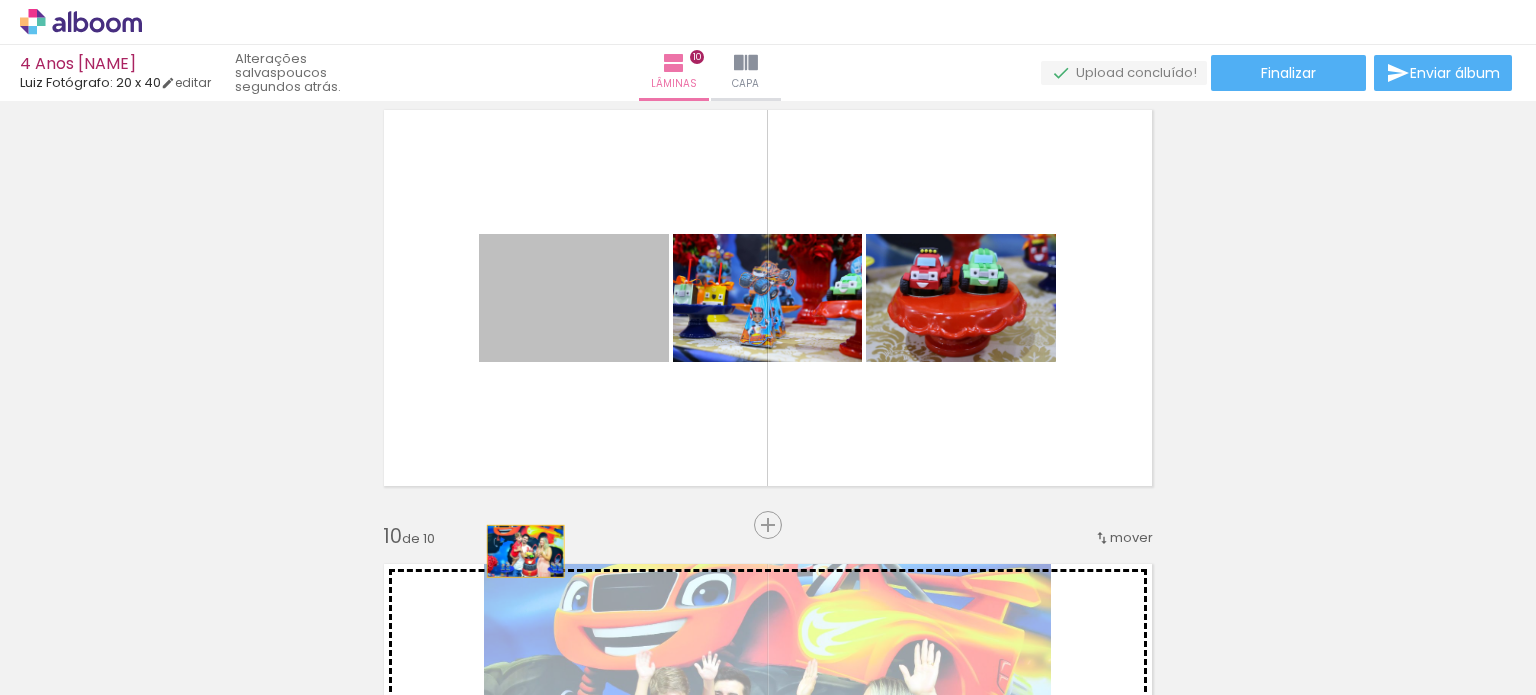 drag, startPoint x: 580, startPoint y: 315, endPoint x: 518, endPoint y: 551, distance: 244.0082 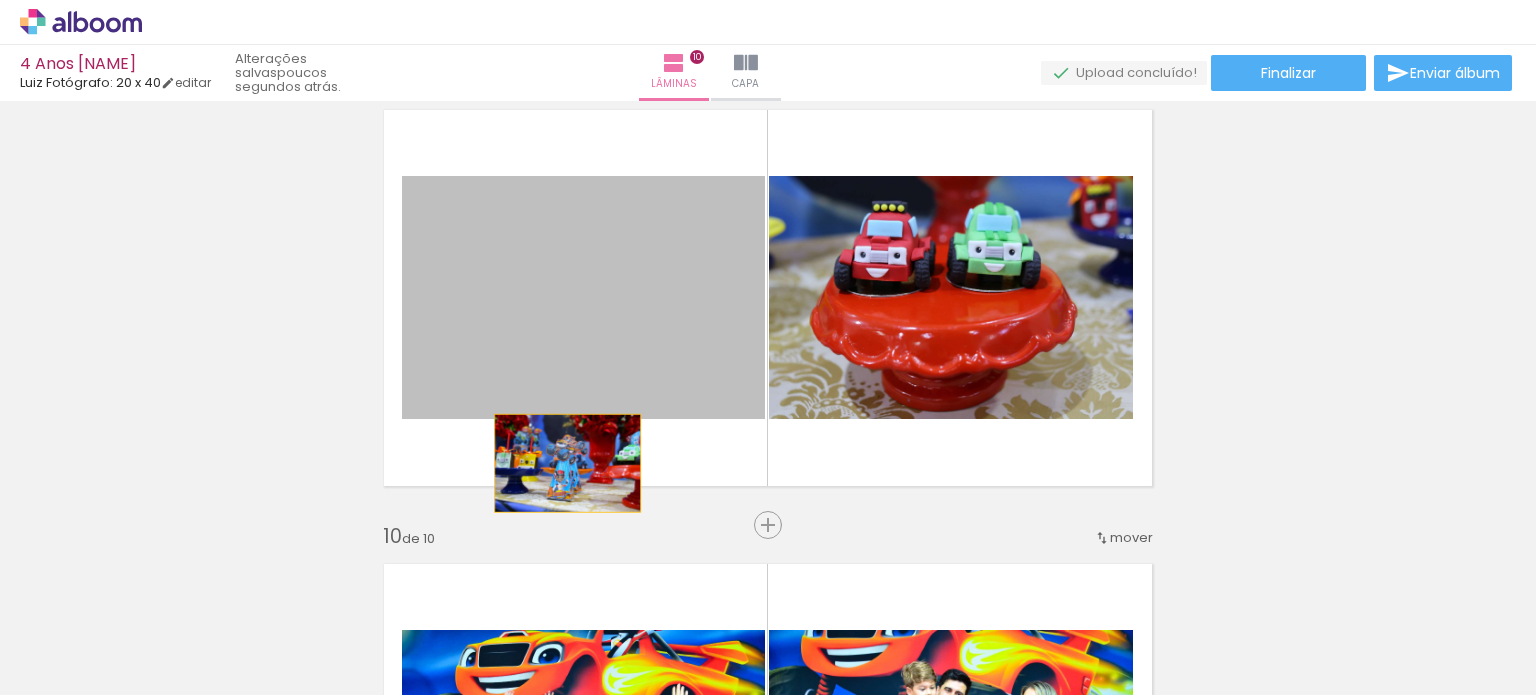 drag, startPoint x: 608, startPoint y: 333, endPoint x: 614, endPoint y: 411, distance: 78.23043 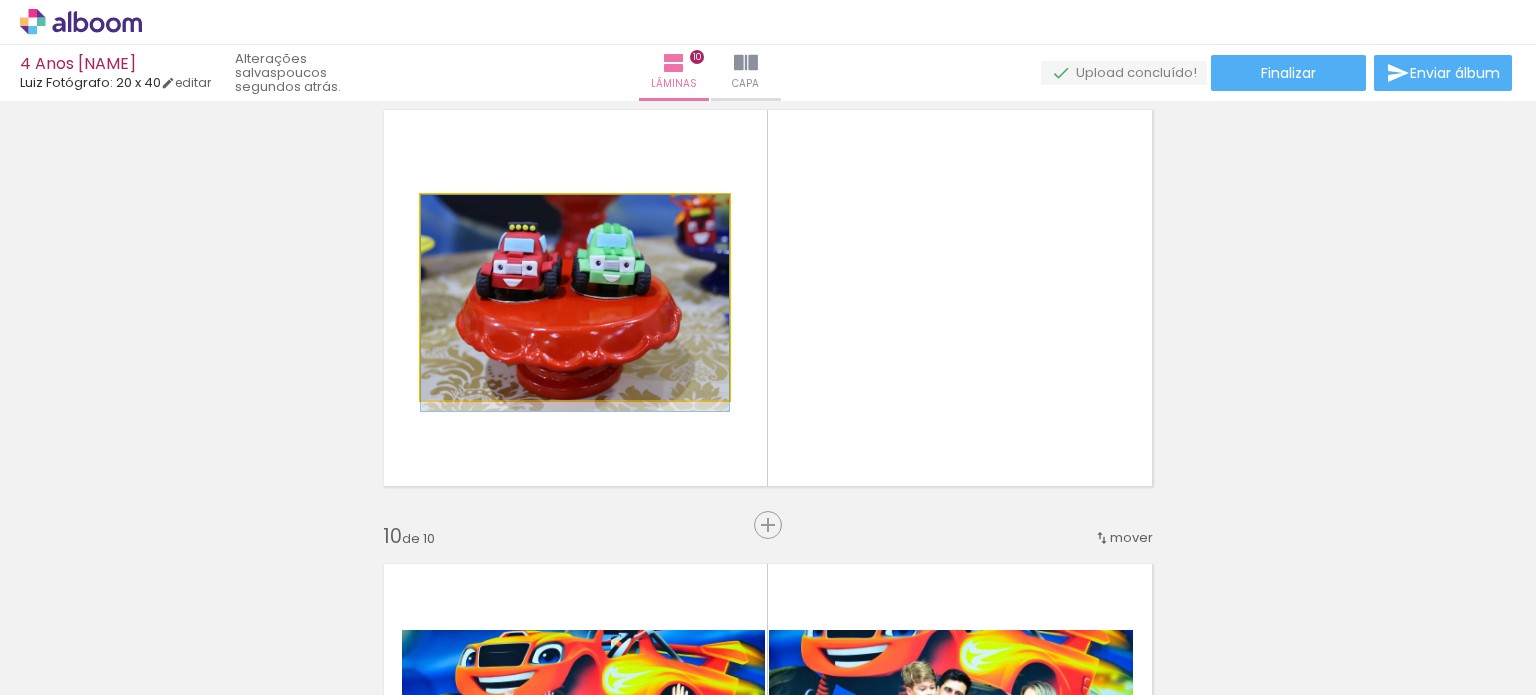 drag, startPoint x: 648, startPoint y: 336, endPoint x: 572, endPoint y: 628, distance: 301.72836 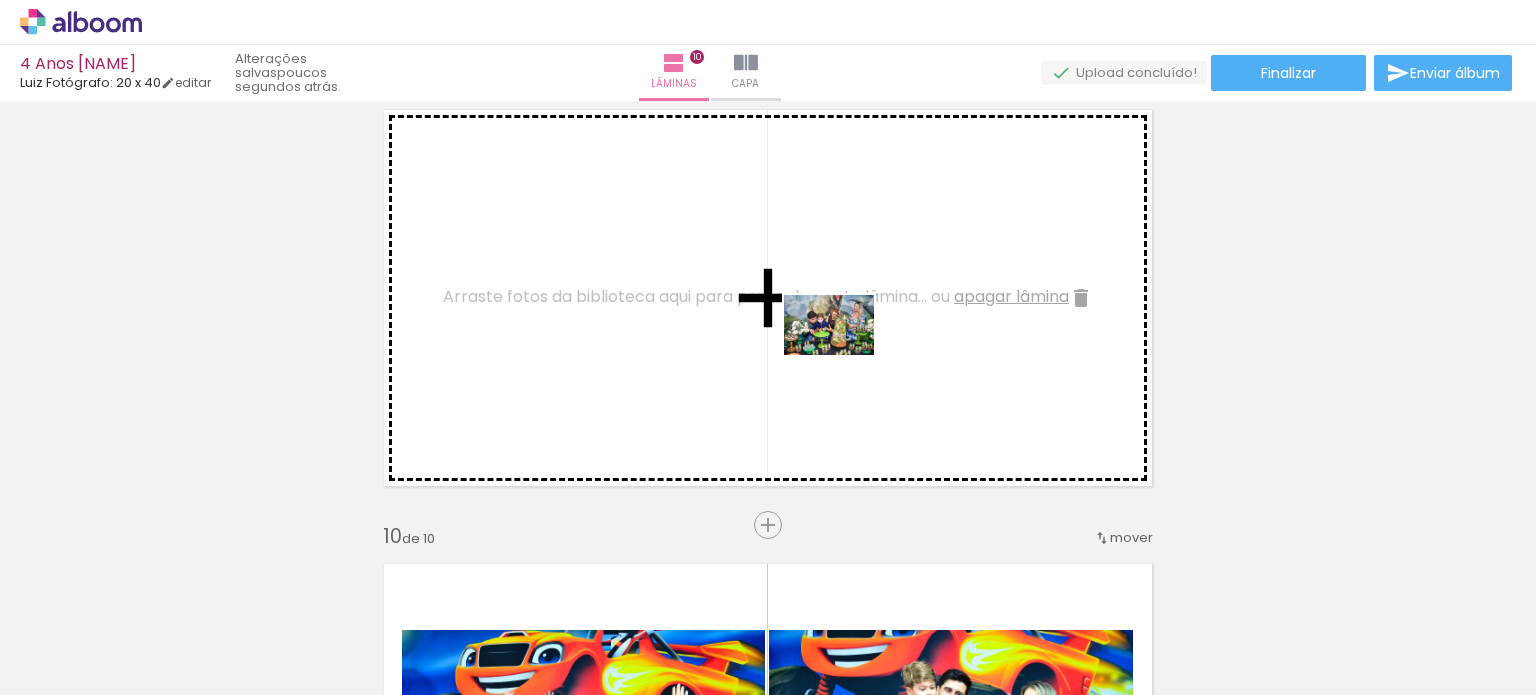 drag, startPoint x: 639, startPoint y: 625, endPoint x: 845, endPoint y: 354, distance: 340.4071 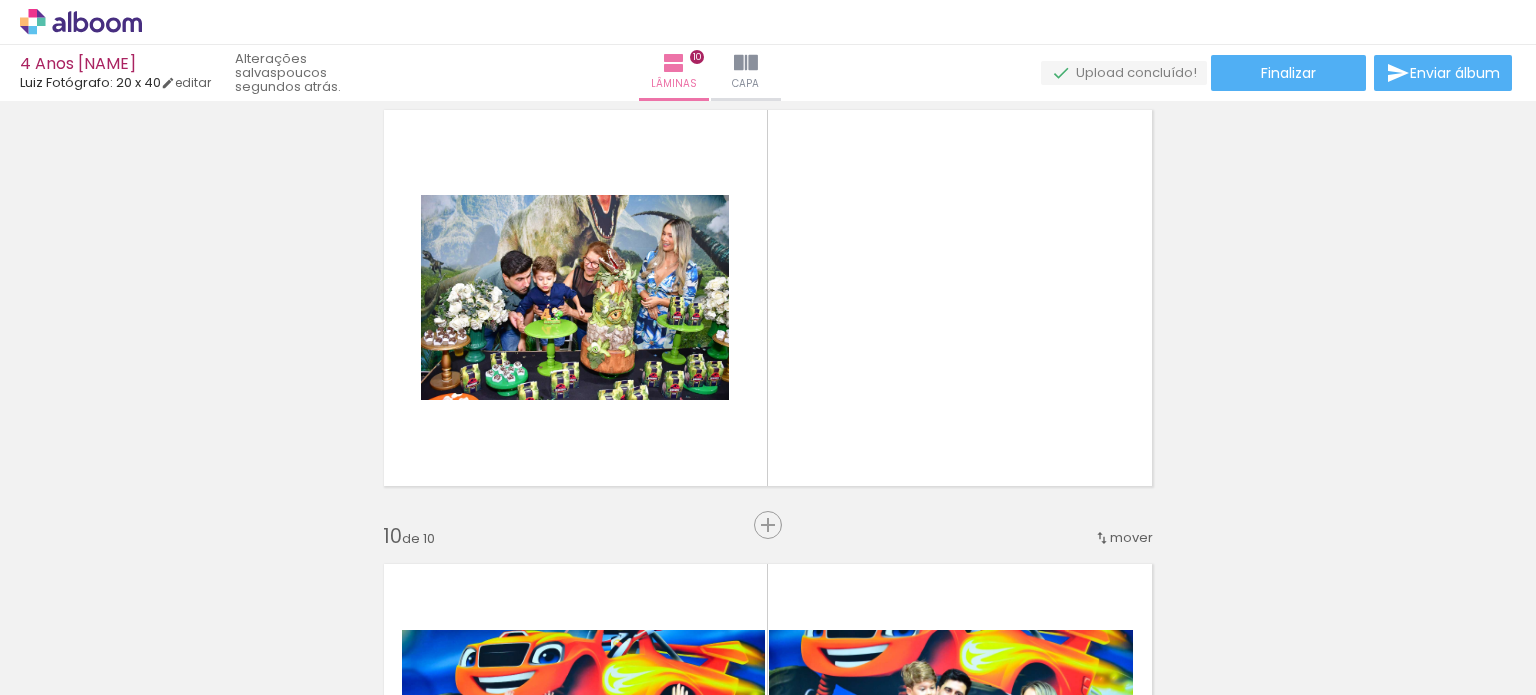scroll, scrollTop: 0, scrollLeft: 5865, axis: horizontal 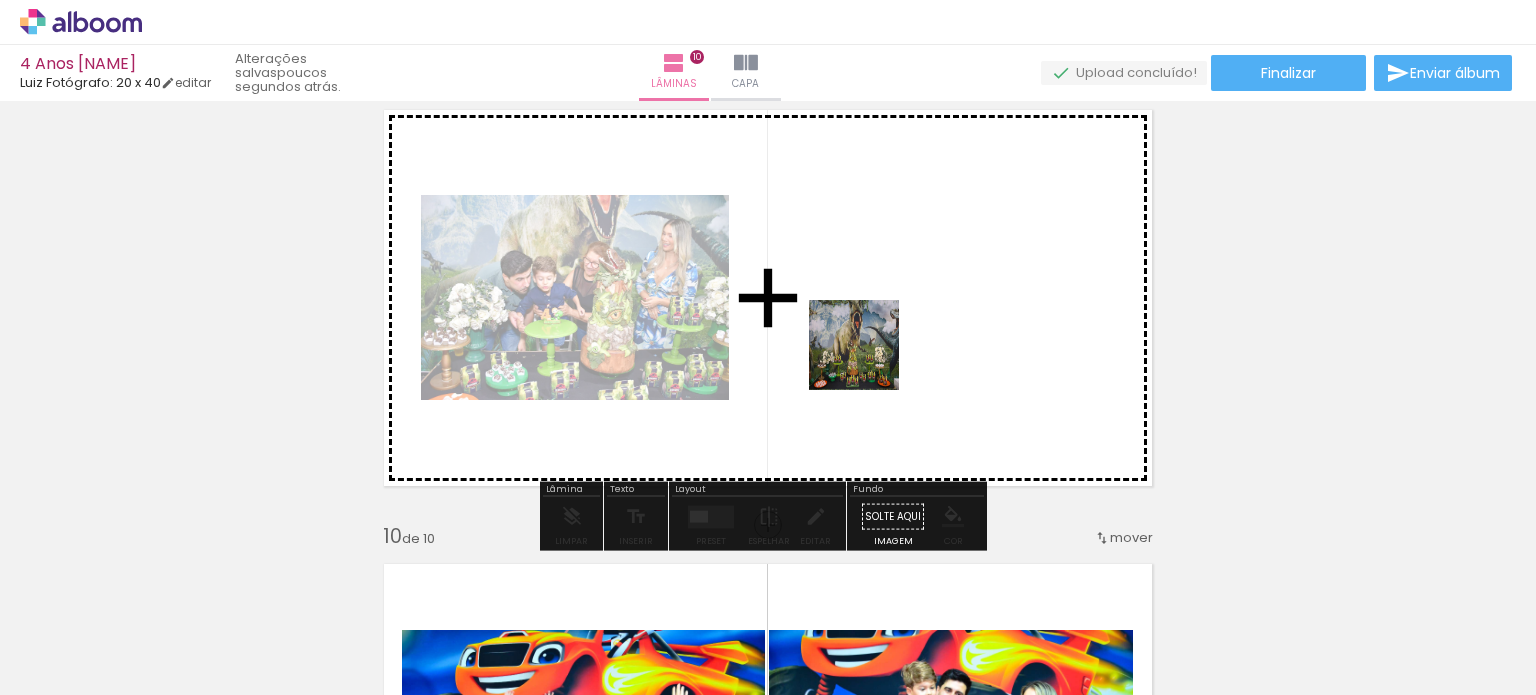 drag, startPoint x: 301, startPoint y: 636, endPoint x: 384, endPoint y: 574, distance: 103.6002 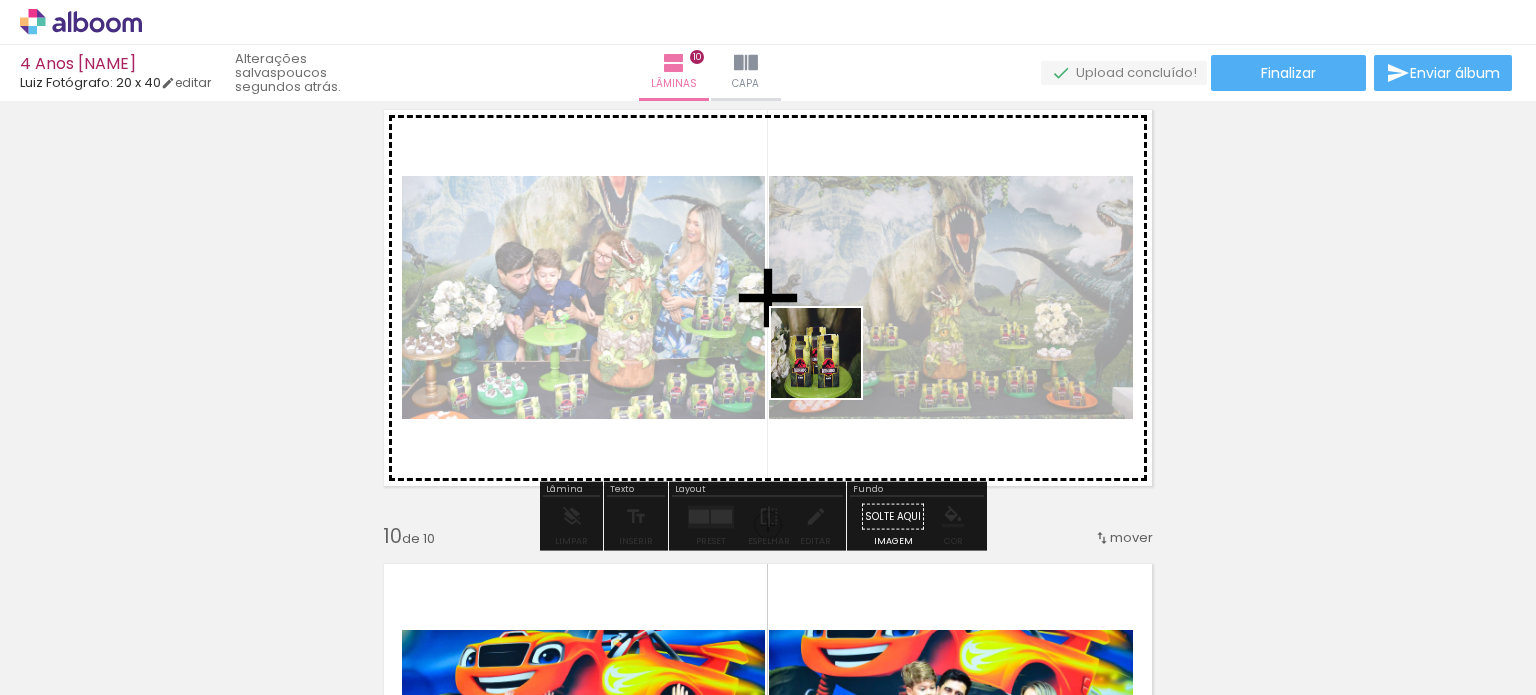 drag, startPoint x: 383, startPoint y: 631, endPoint x: 610, endPoint y: 559, distance: 238.14491 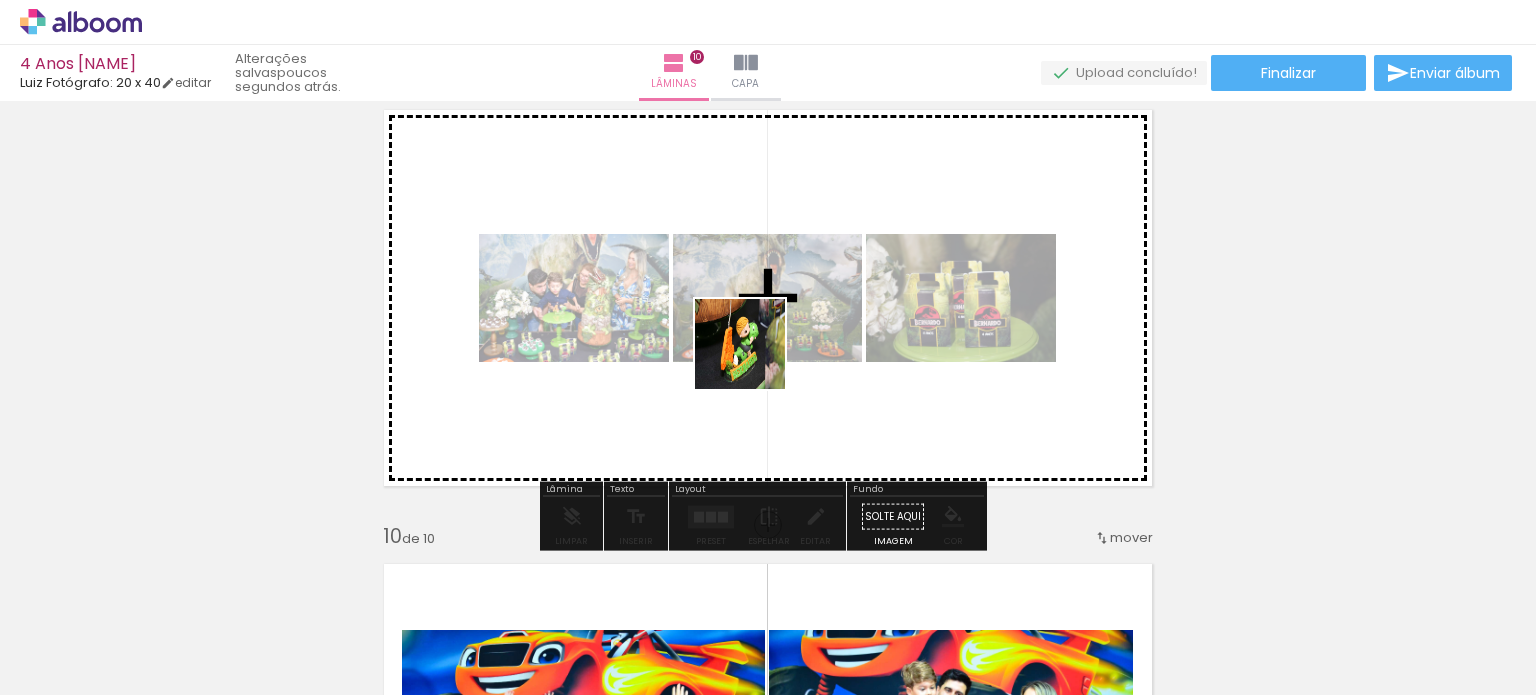 drag, startPoint x: 517, startPoint y: 640, endPoint x: 805, endPoint y: 323, distance: 428.2908 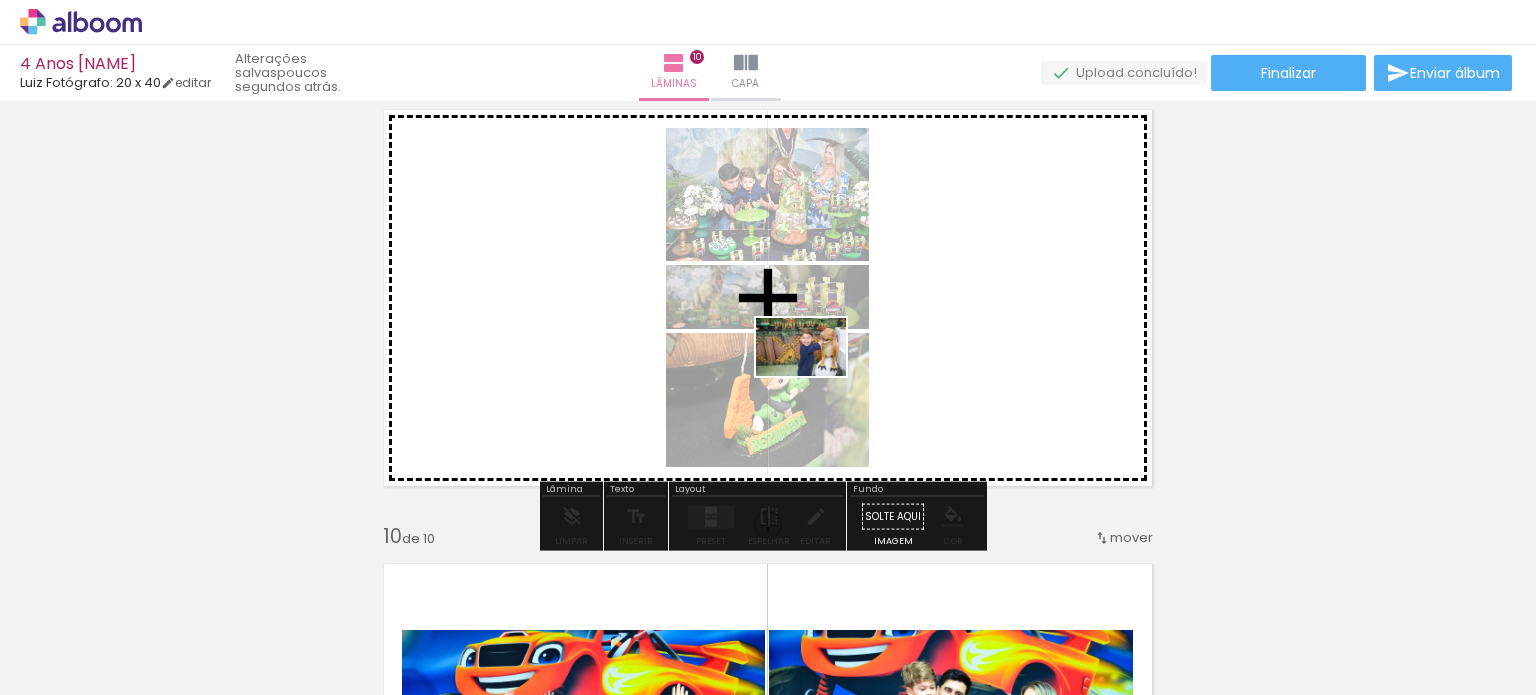 drag, startPoint x: 627, startPoint y: 630, endPoint x: 816, endPoint y: 378, distance: 315 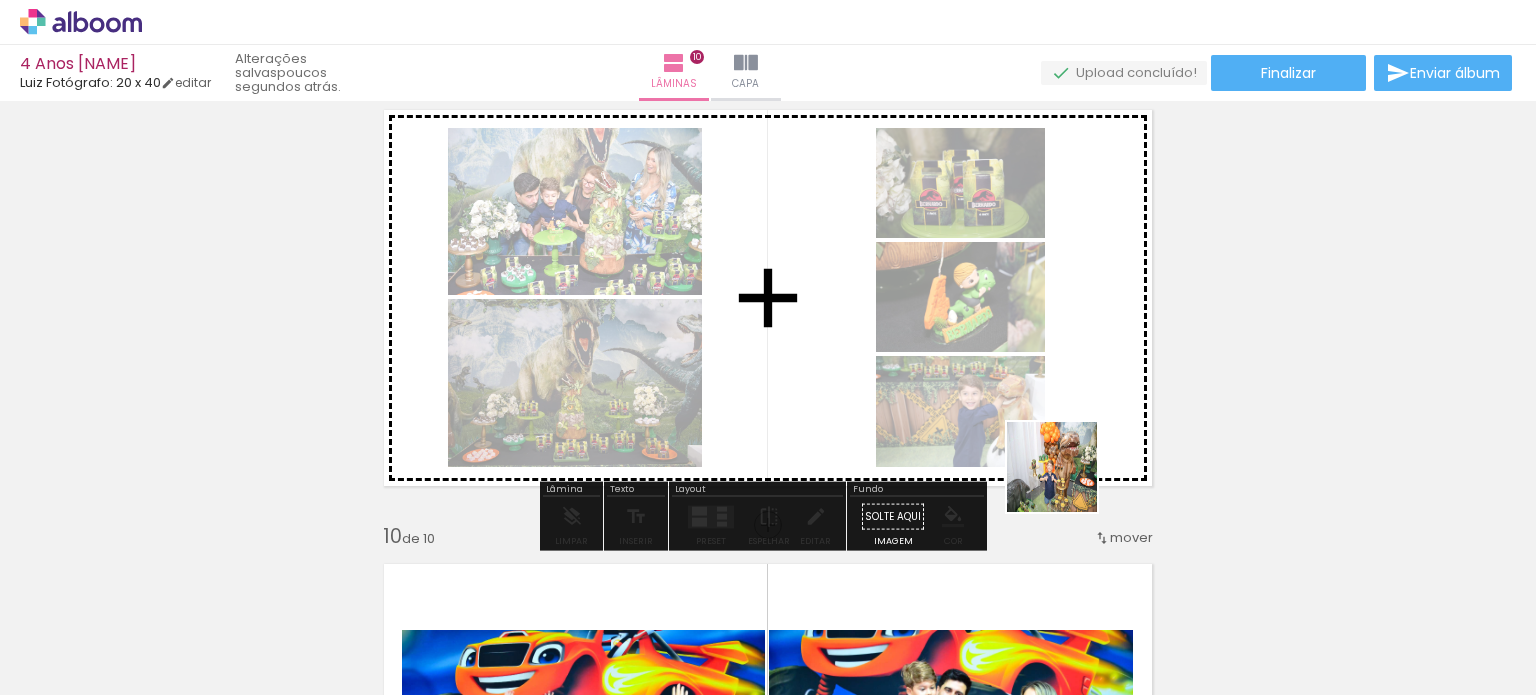 drag, startPoint x: 1202, startPoint y: 643, endPoint x: 1065, endPoint y: 480, distance: 212.92722 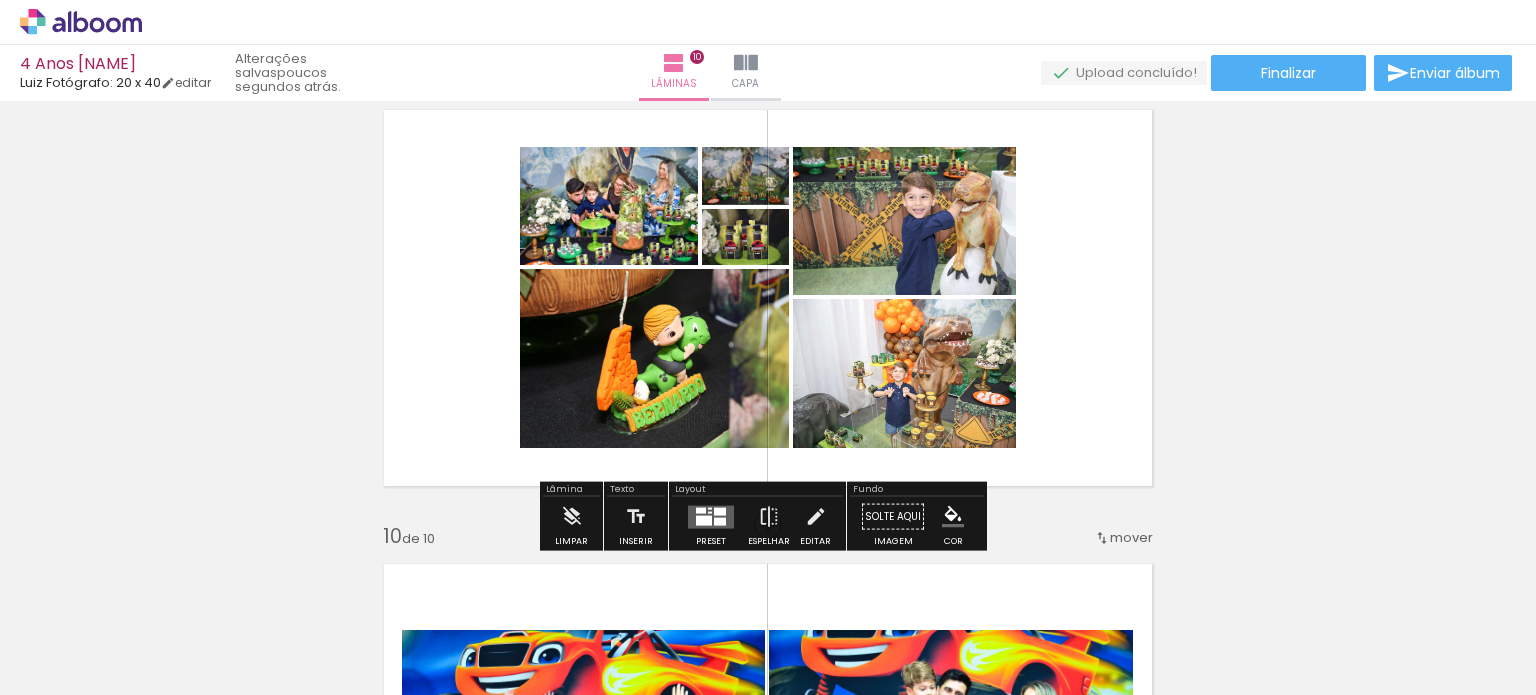 click at bounding box center [720, 521] 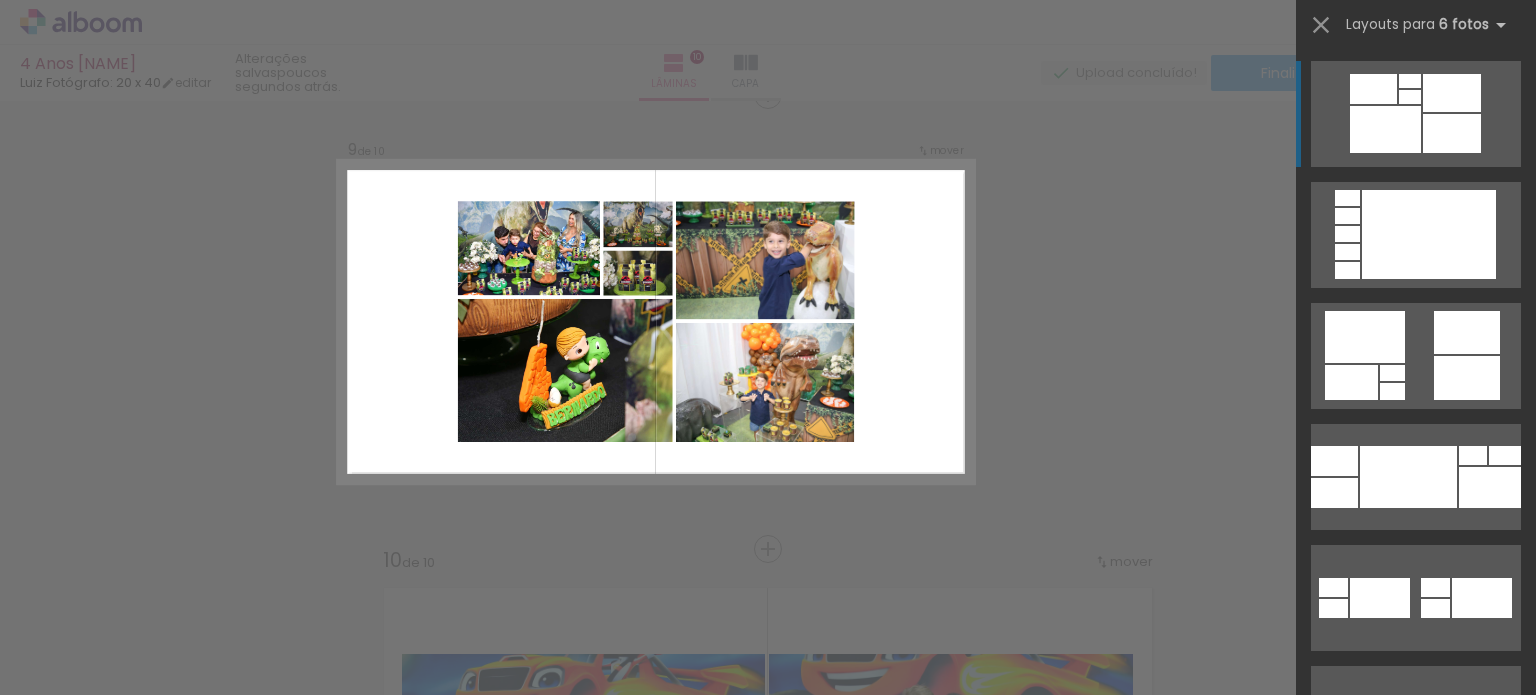 scroll, scrollTop: 3657, scrollLeft: 0, axis: vertical 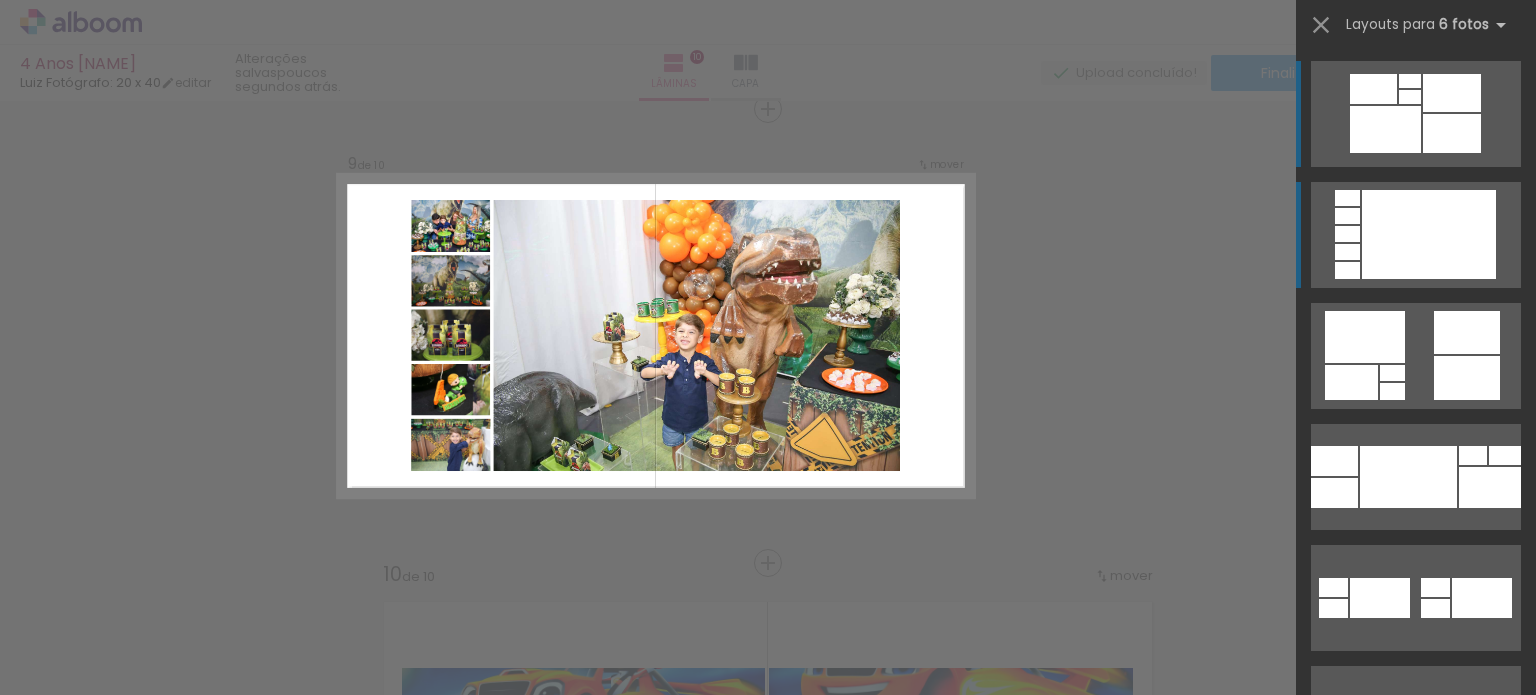 click at bounding box center (1429, 234) 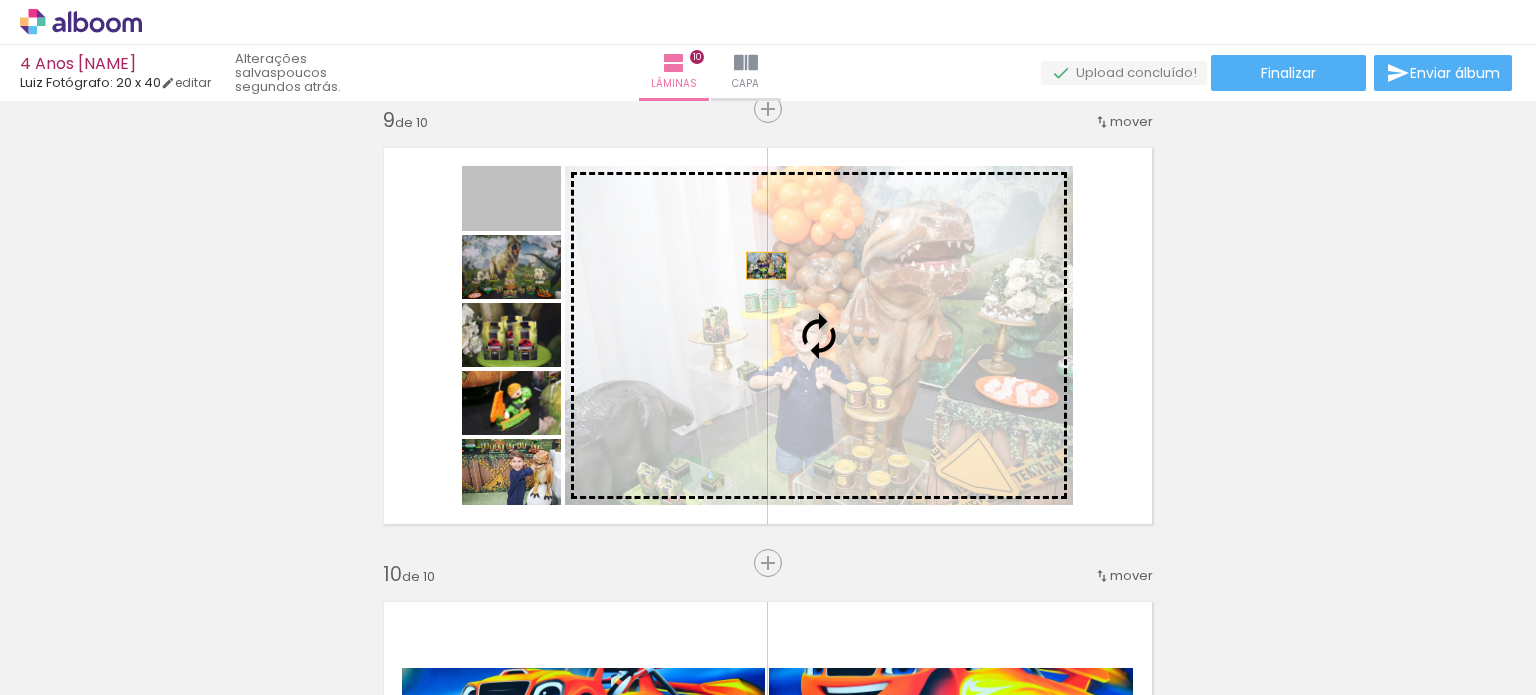 drag, startPoint x: 544, startPoint y: 215, endPoint x: 759, endPoint y: 265, distance: 220.7374 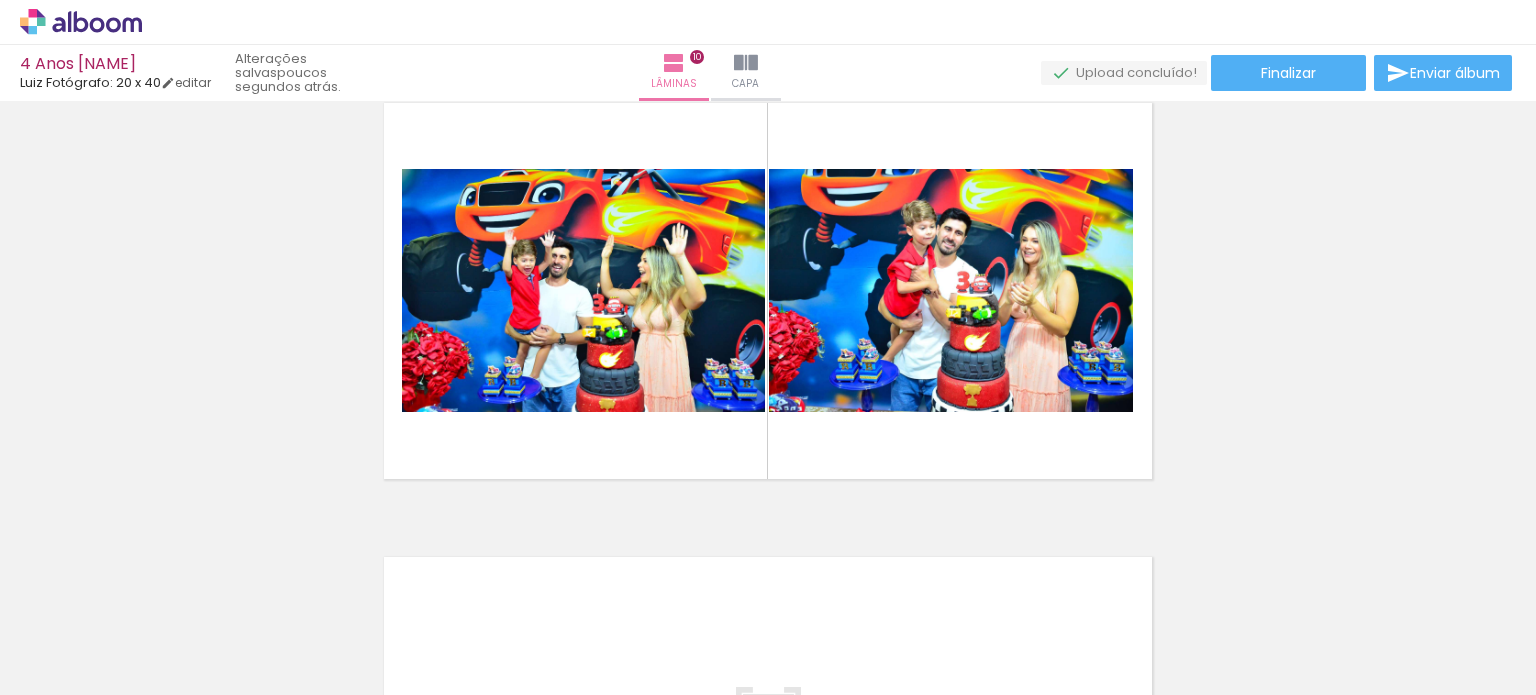 scroll, scrollTop: 4157, scrollLeft: 0, axis: vertical 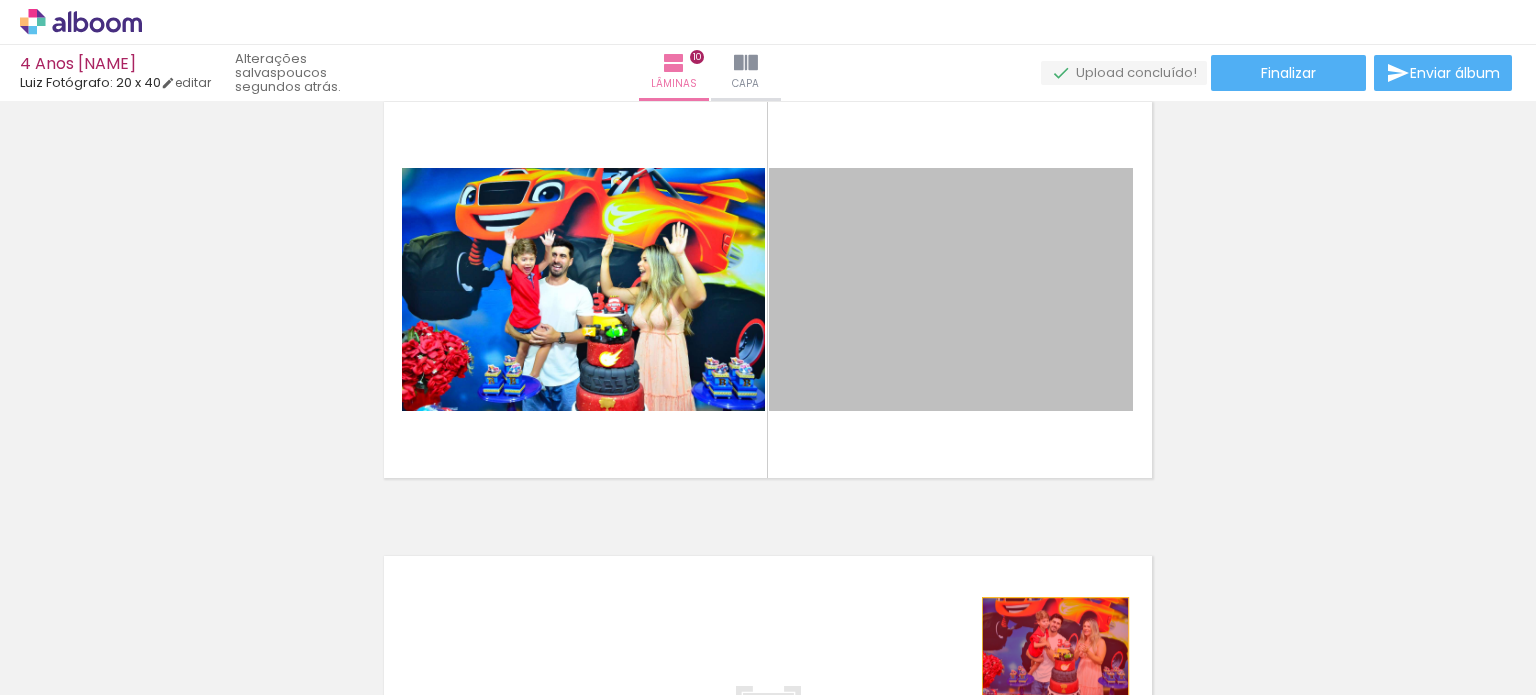 drag, startPoint x: 1049, startPoint y: 353, endPoint x: 1040, endPoint y: 664, distance: 311.1302 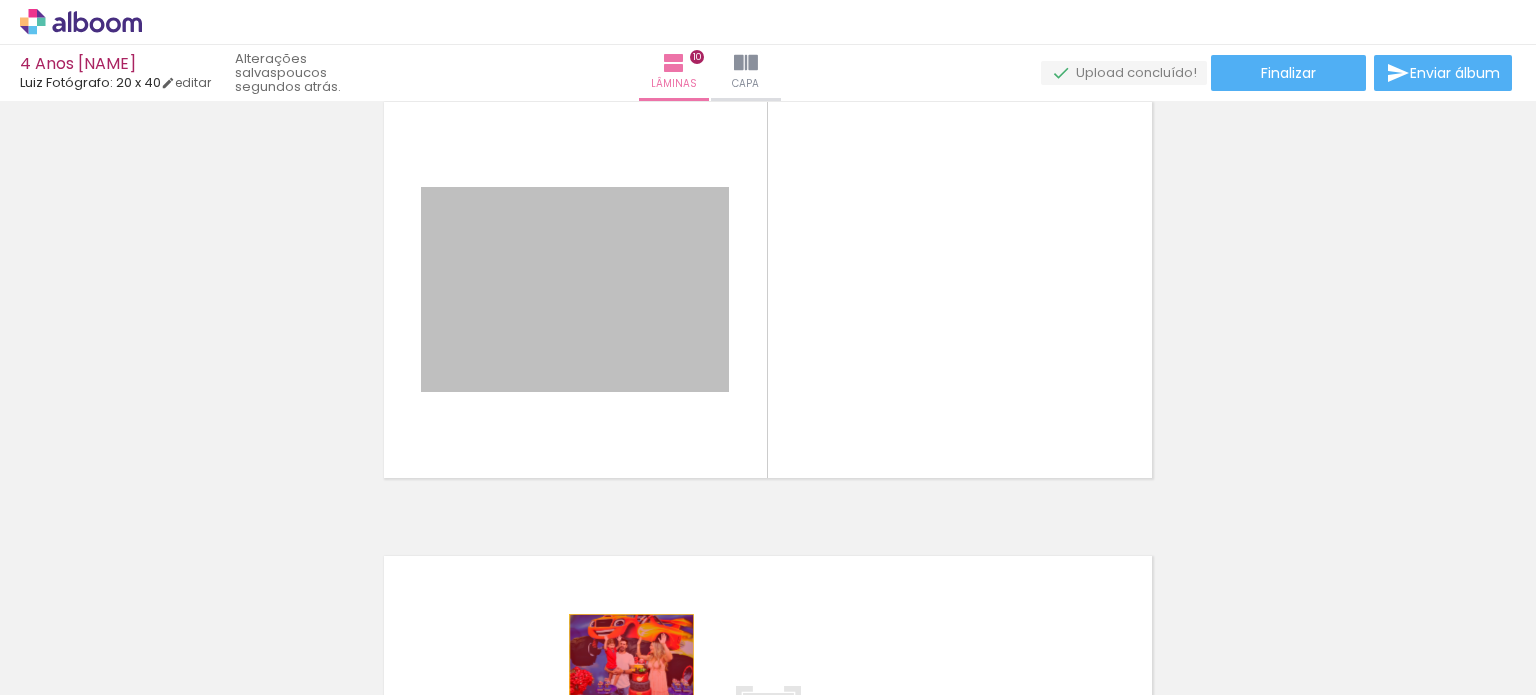 drag, startPoint x: 640, startPoint y: 327, endPoint x: 624, endPoint y: 655, distance: 328.39 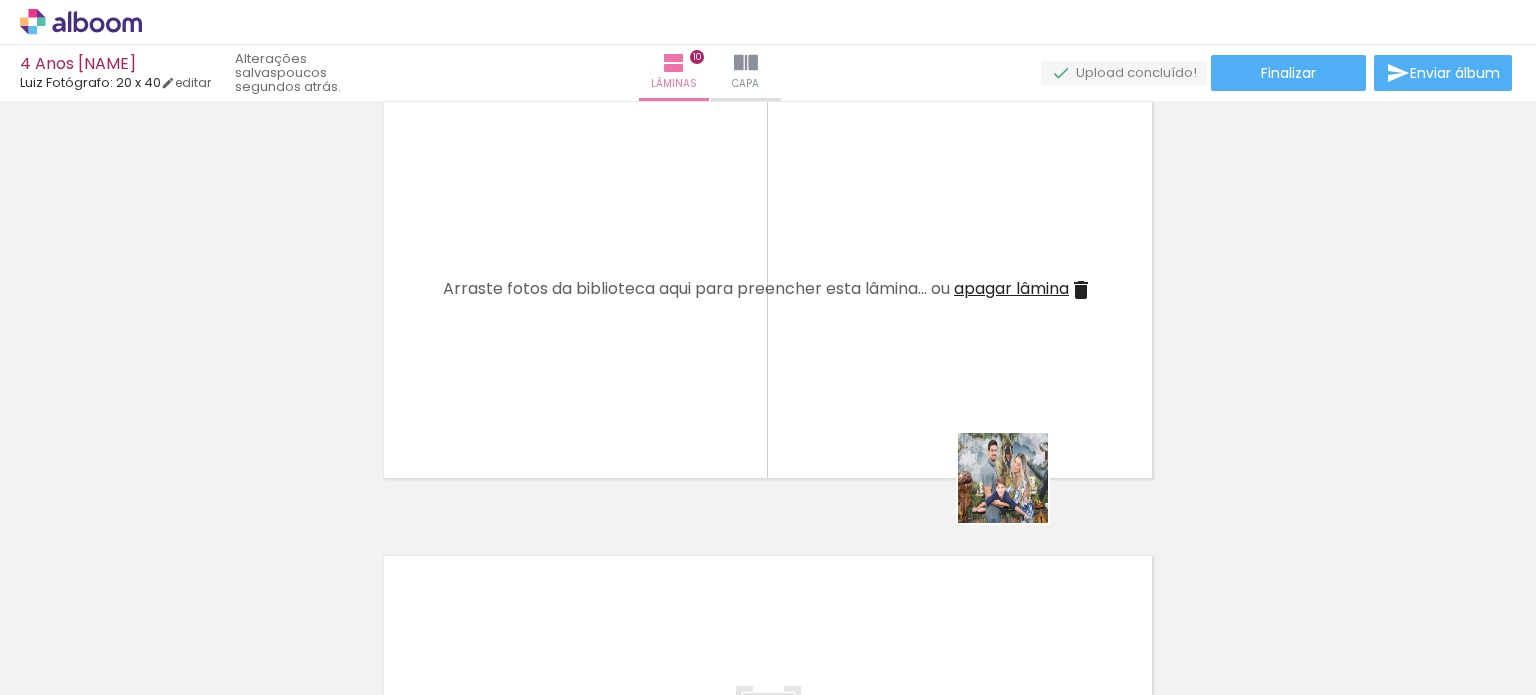 drag, startPoint x: 1047, startPoint y: 635, endPoint x: 1010, endPoint y: 367, distance: 270.54205 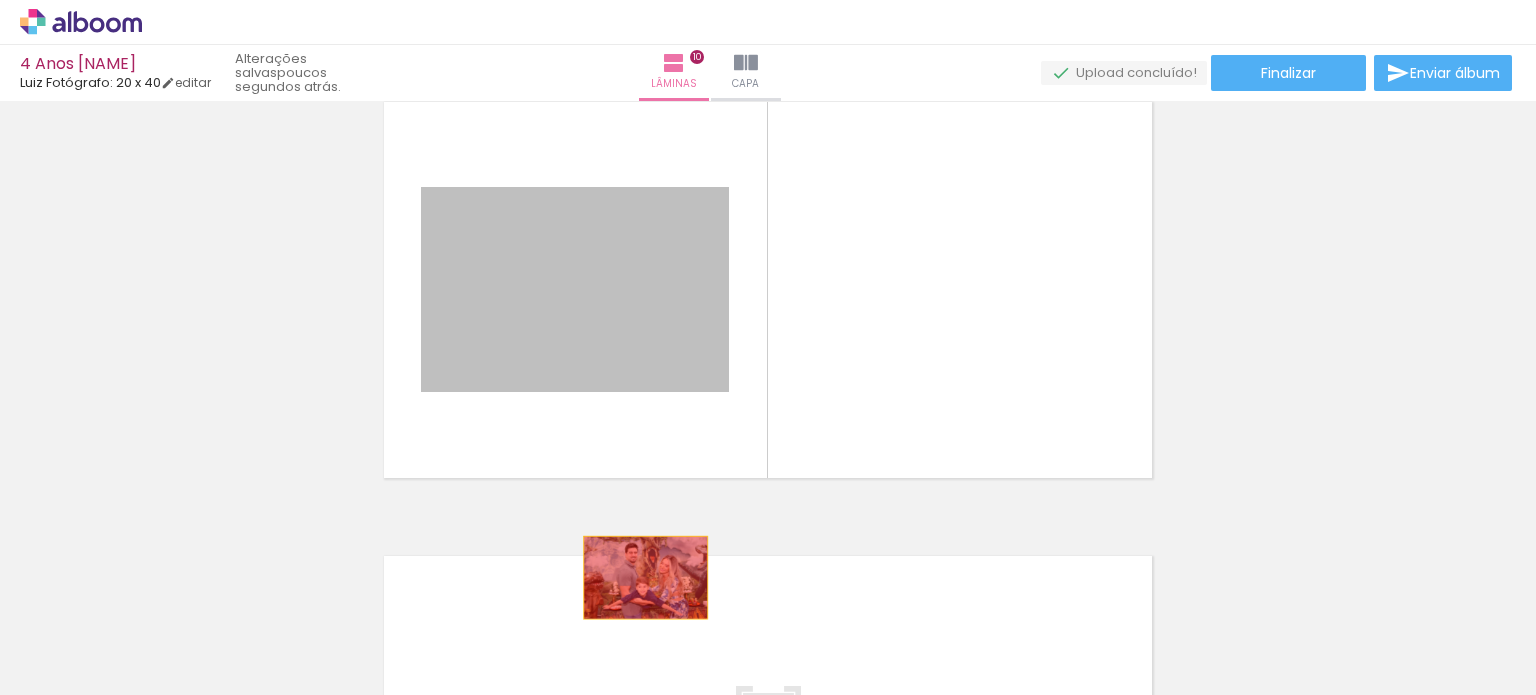 drag, startPoint x: 607, startPoint y: 311, endPoint x: 641, endPoint y: 583, distance: 274.11676 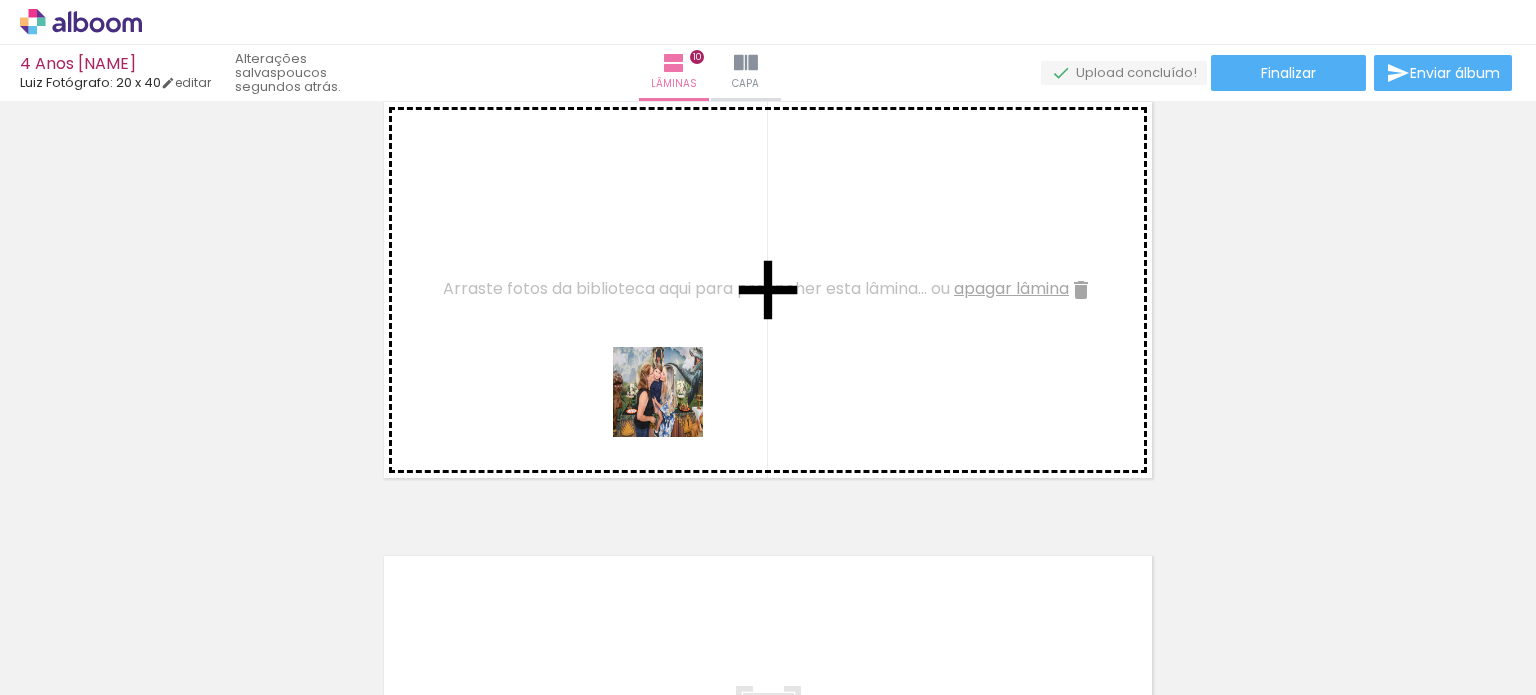 drag, startPoint x: 1361, startPoint y: 643, endPoint x: 673, endPoint y: 407, distance: 727.3514 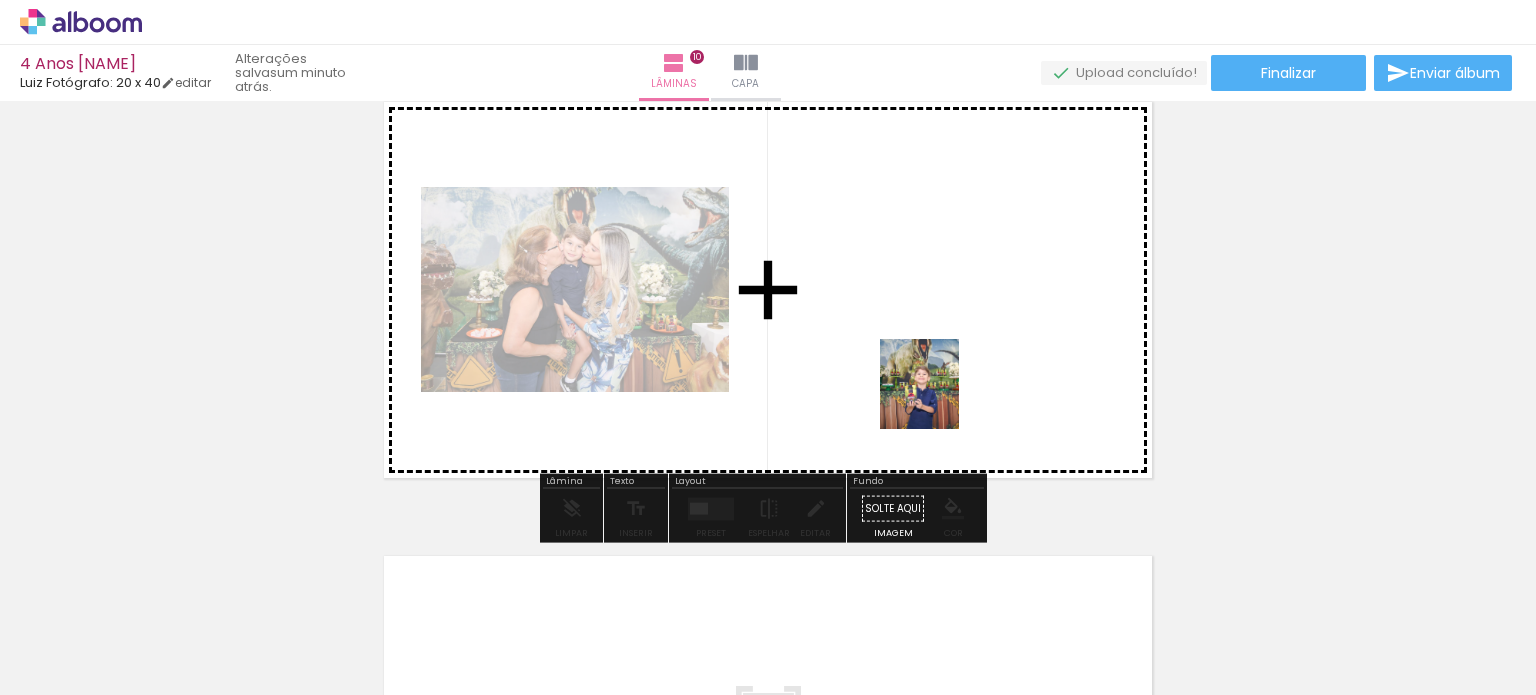 drag, startPoint x: 723, startPoint y: 643, endPoint x: 940, endPoint y: 399, distance: 326.53485 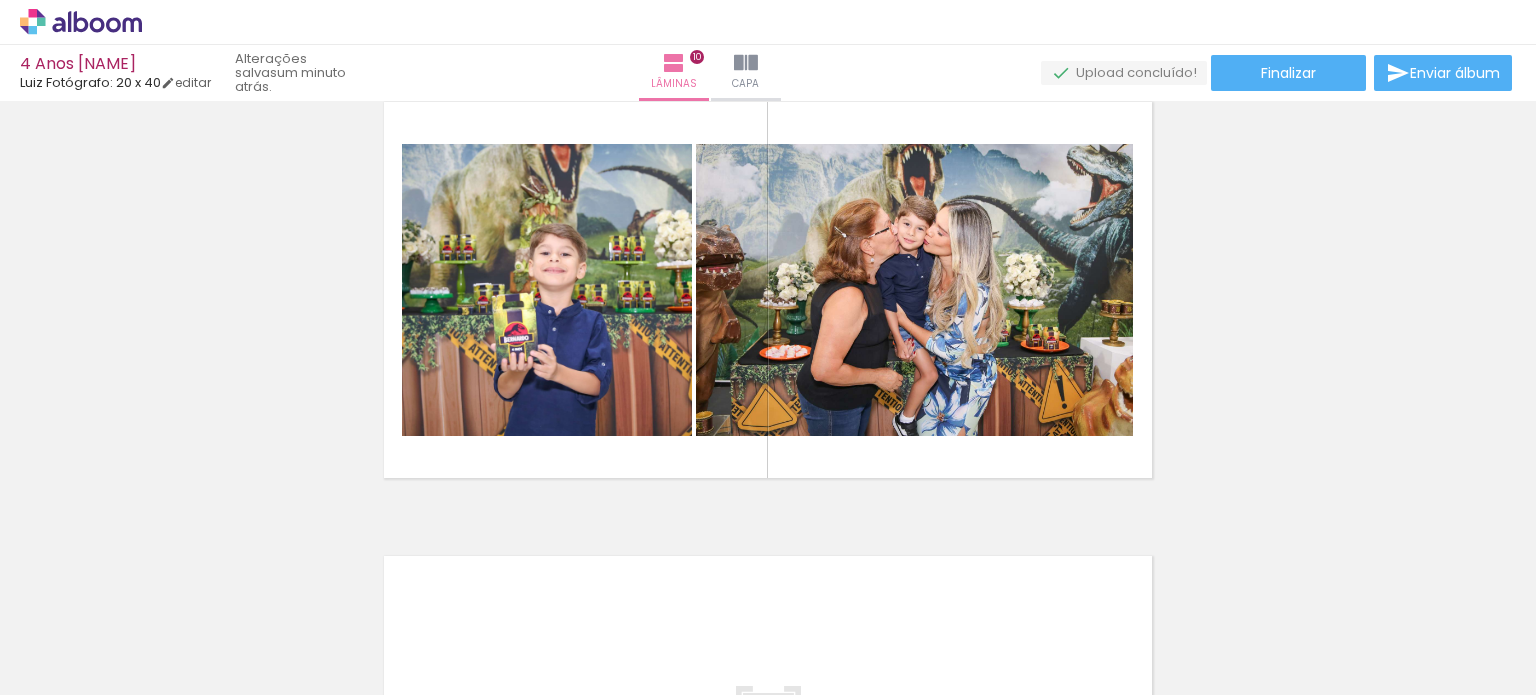 scroll, scrollTop: 0, scrollLeft: 4854, axis: horizontal 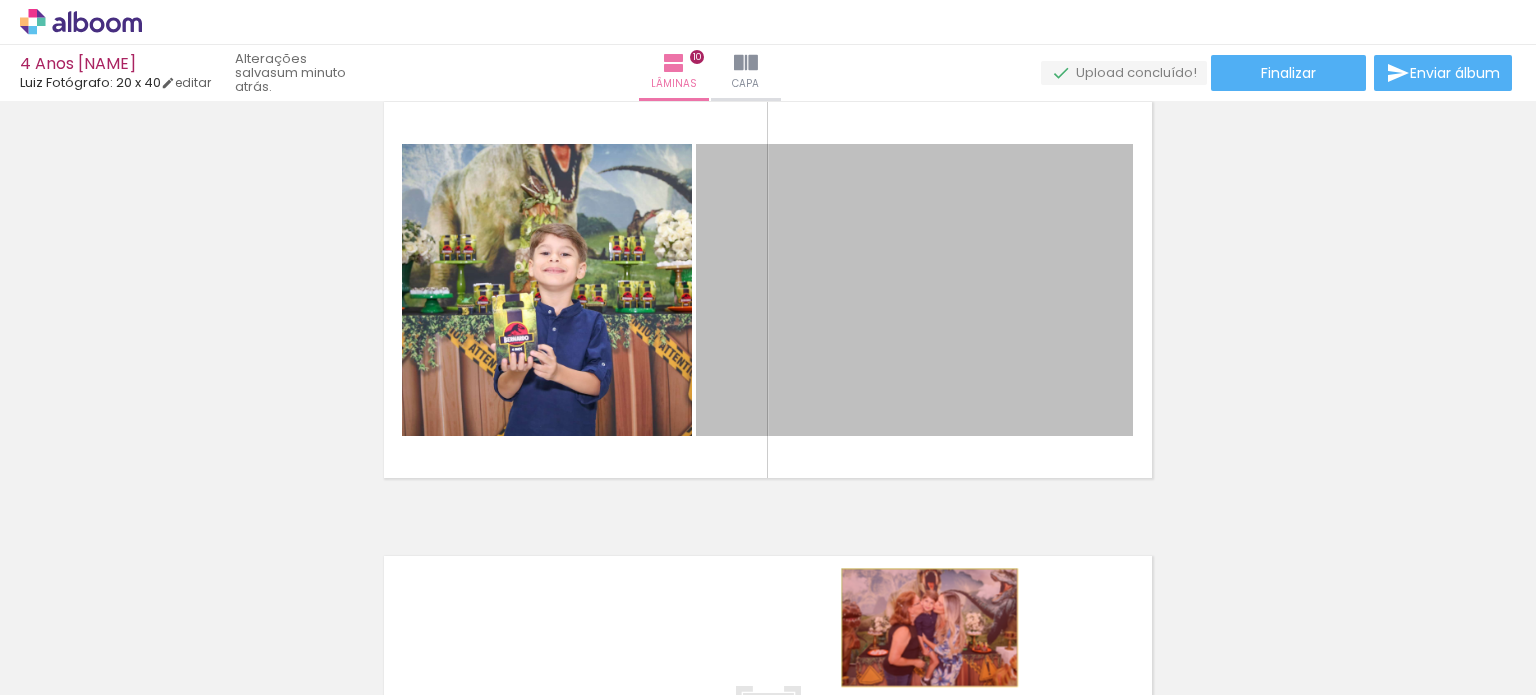 drag, startPoint x: 939, startPoint y: 323, endPoint x: 922, endPoint y: 627, distance: 304.47495 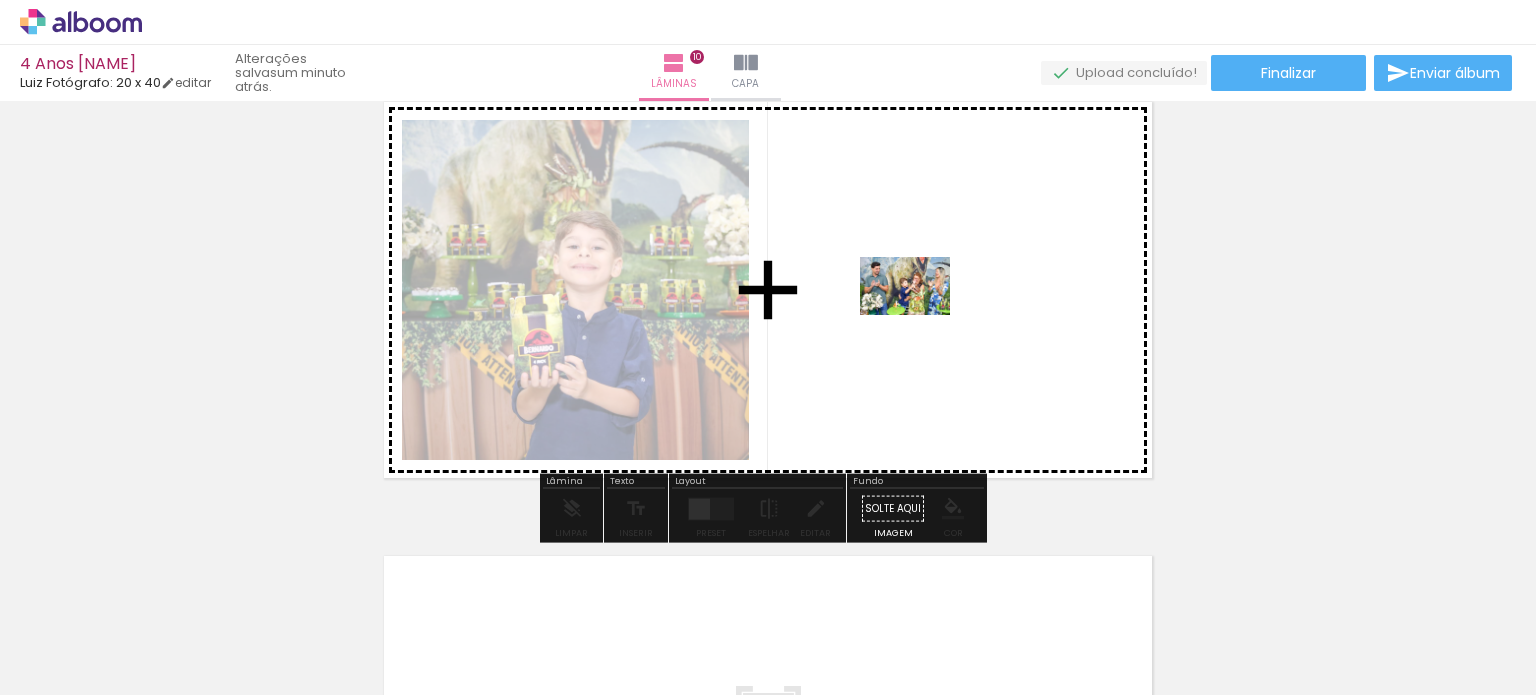 drag, startPoint x: 724, startPoint y: 636, endPoint x: 920, endPoint y: 317, distance: 374.4022 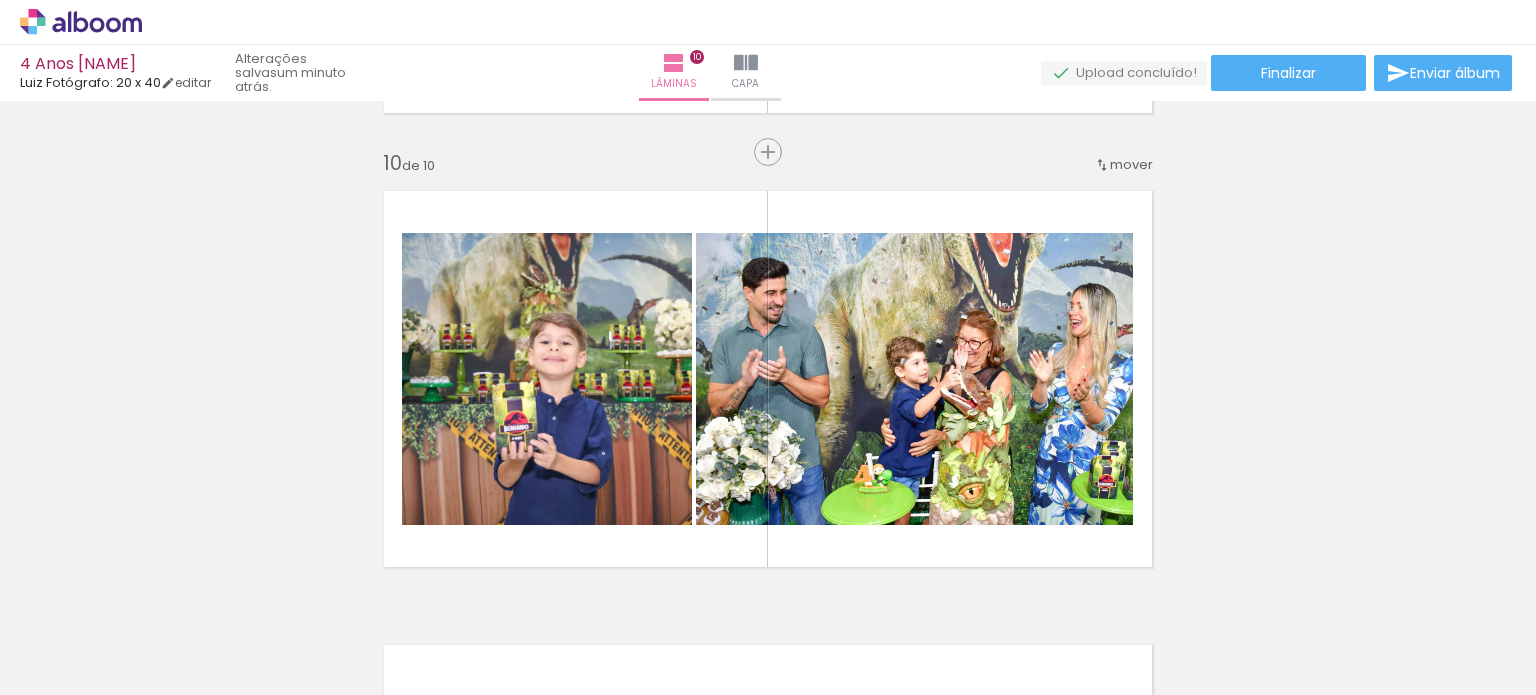 scroll, scrollTop: 4103, scrollLeft: 0, axis: vertical 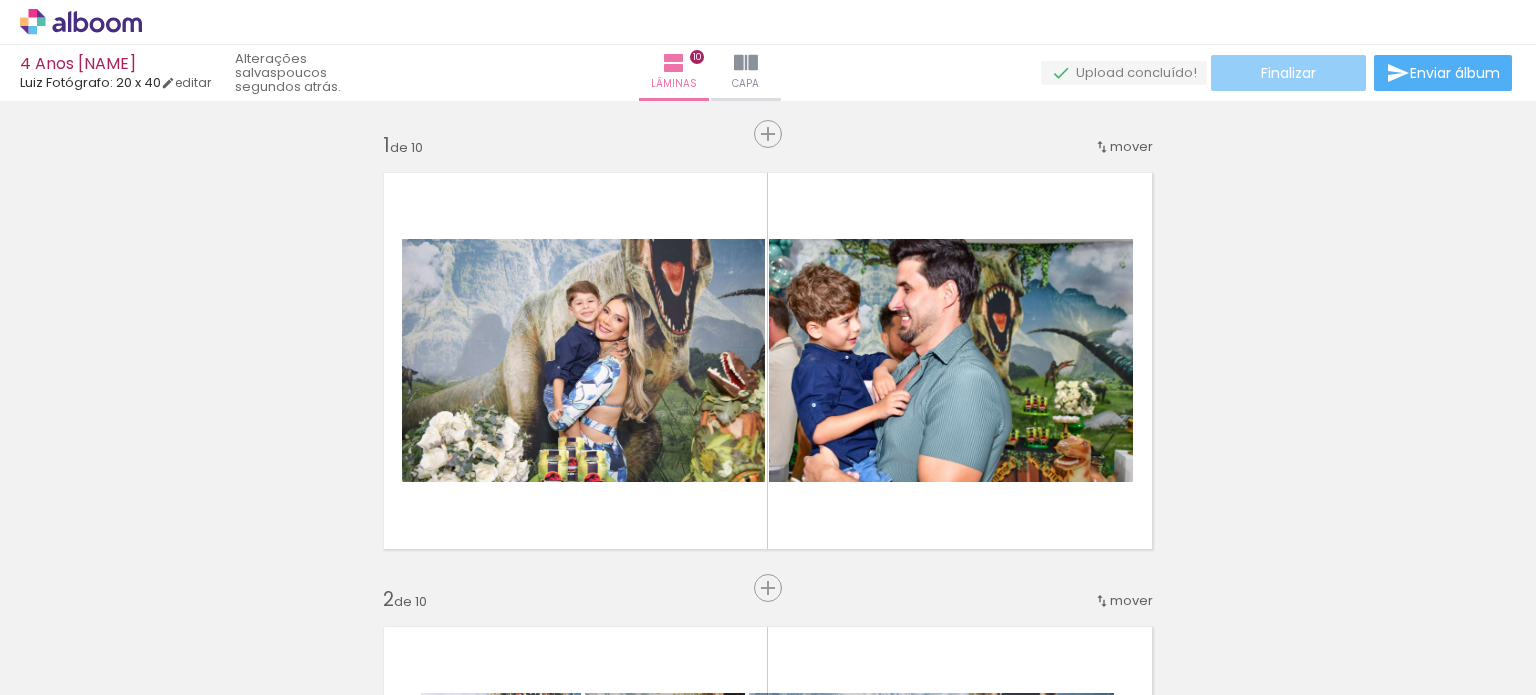 click on "Finalizar" 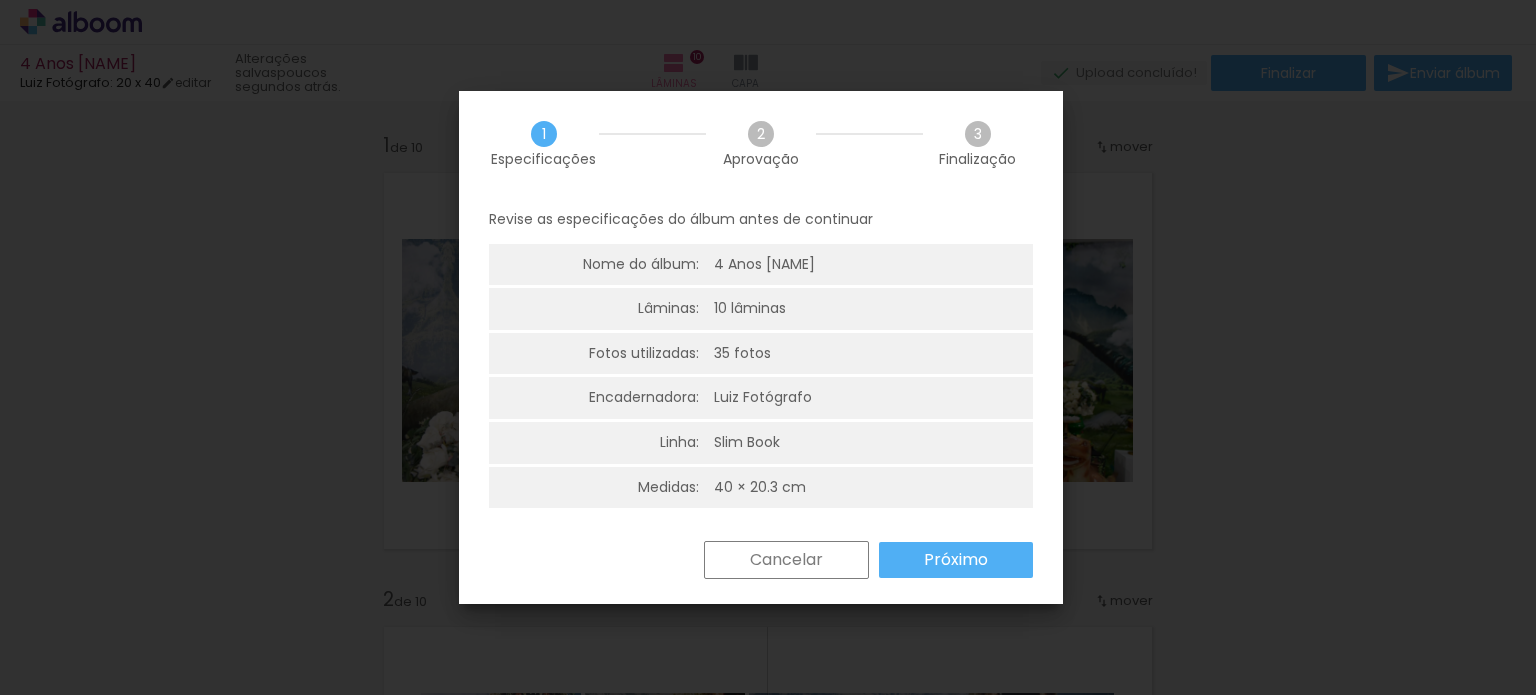 scroll, scrollTop: 4, scrollLeft: 0, axis: vertical 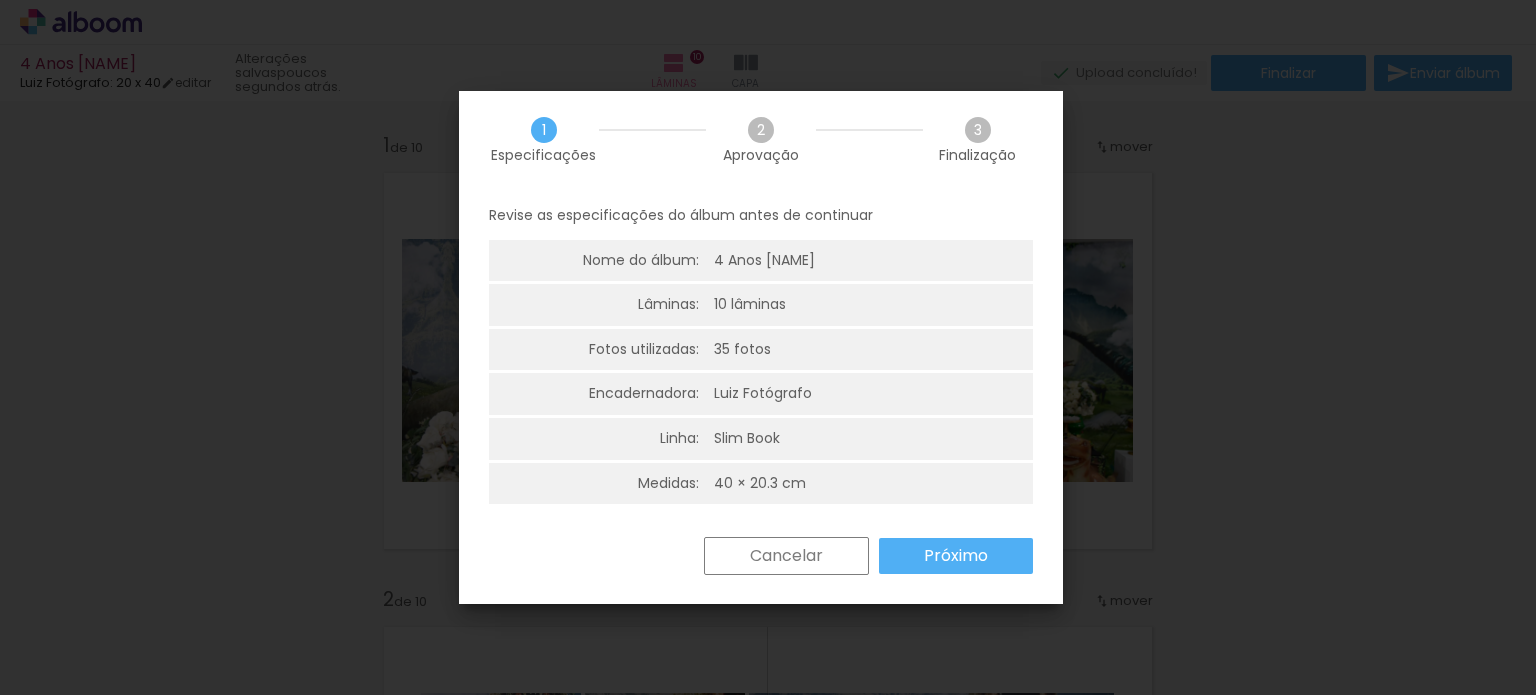 click on "Próximo" at bounding box center [0, 0] 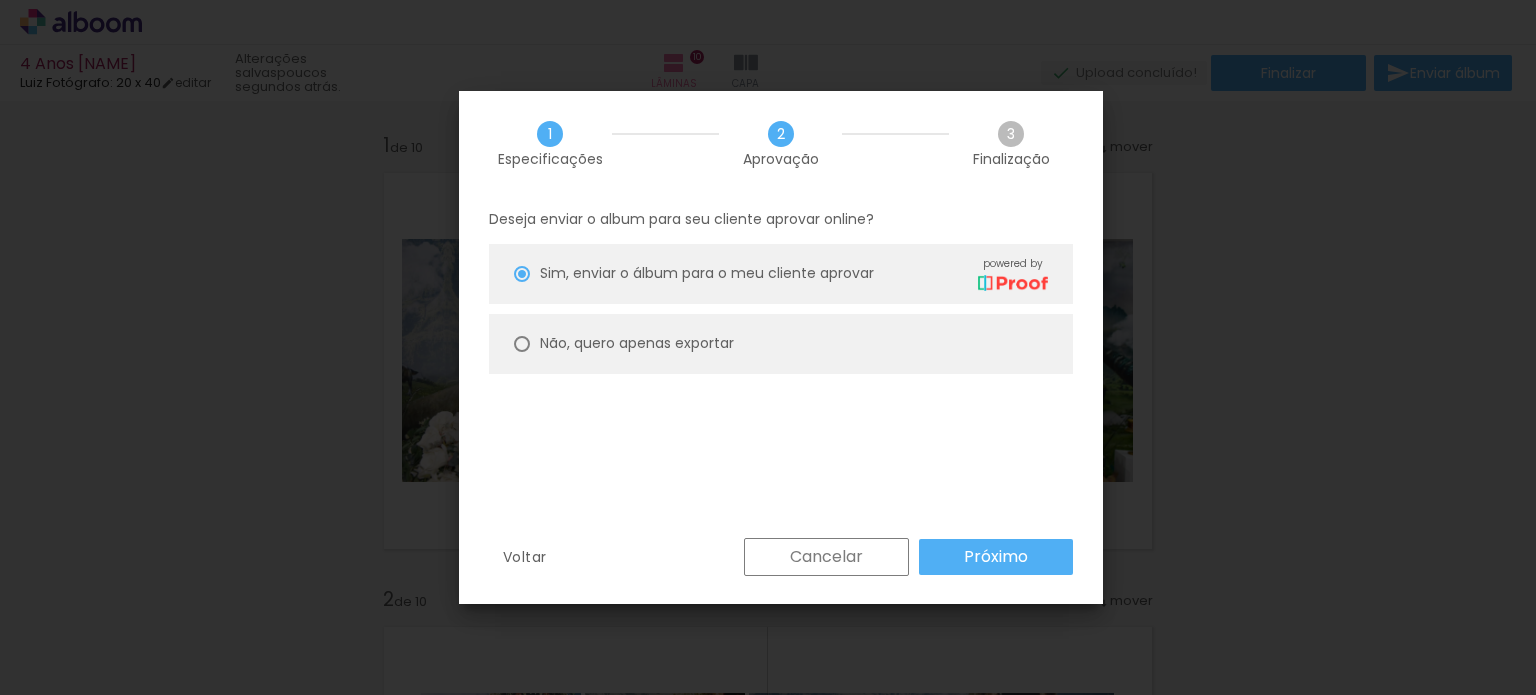 click on "Não, quero apenas exportar" at bounding box center (0, 0) 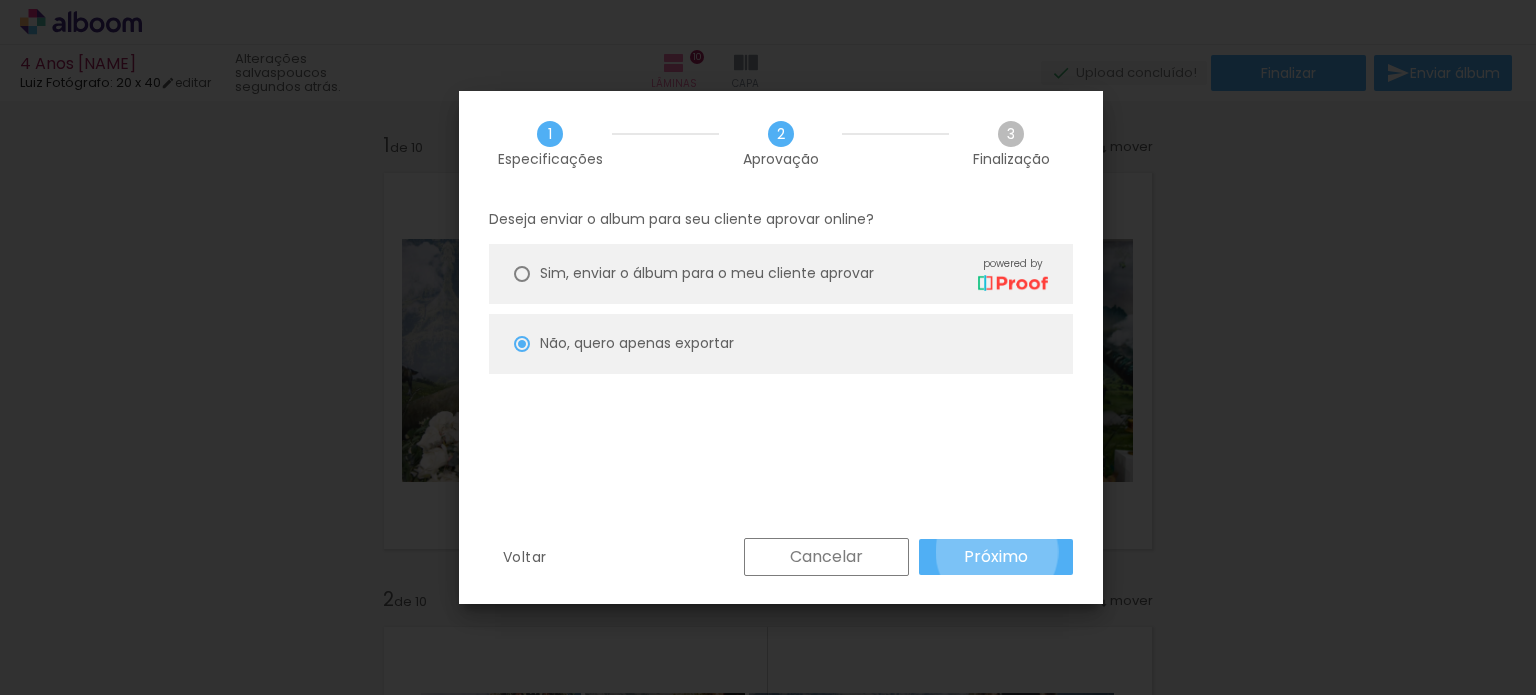click on "Próximo" at bounding box center [0, 0] 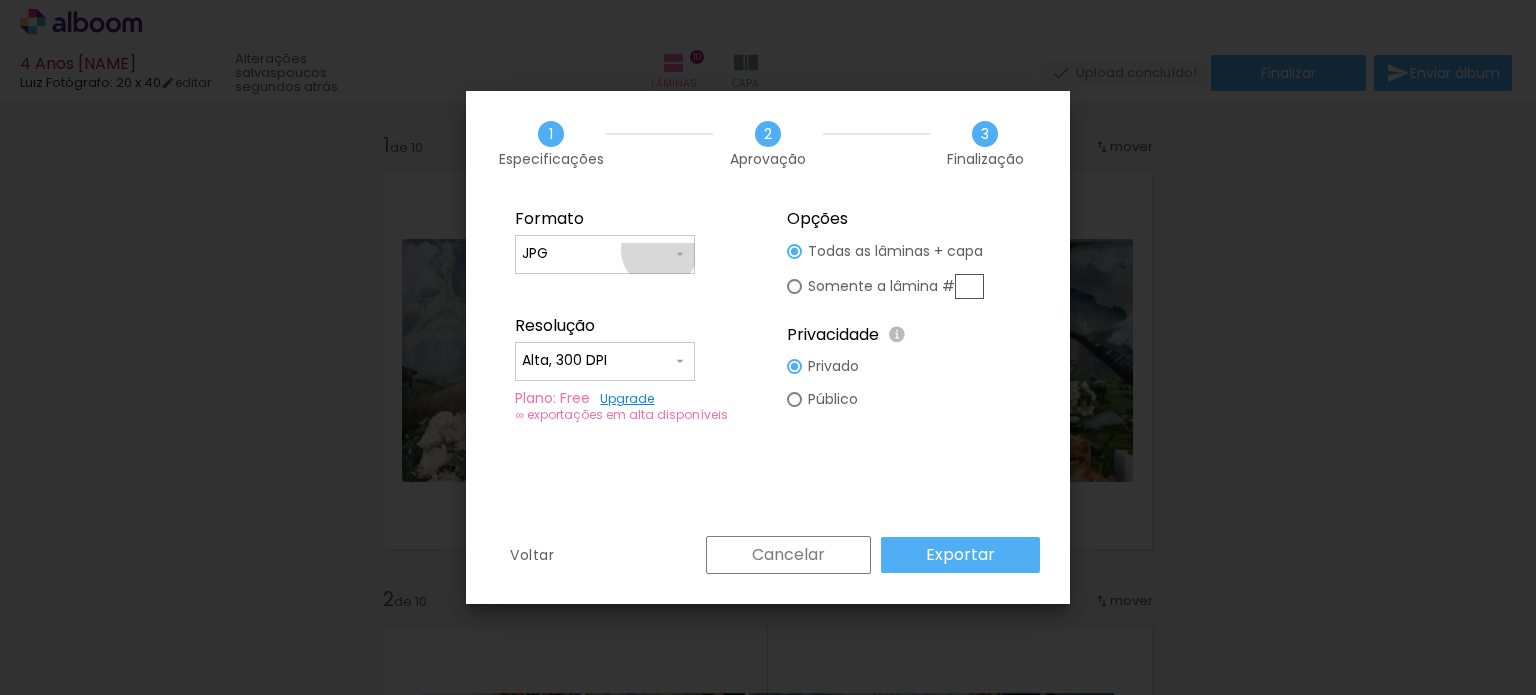 click on "JPG" at bounding box center (597, 254) 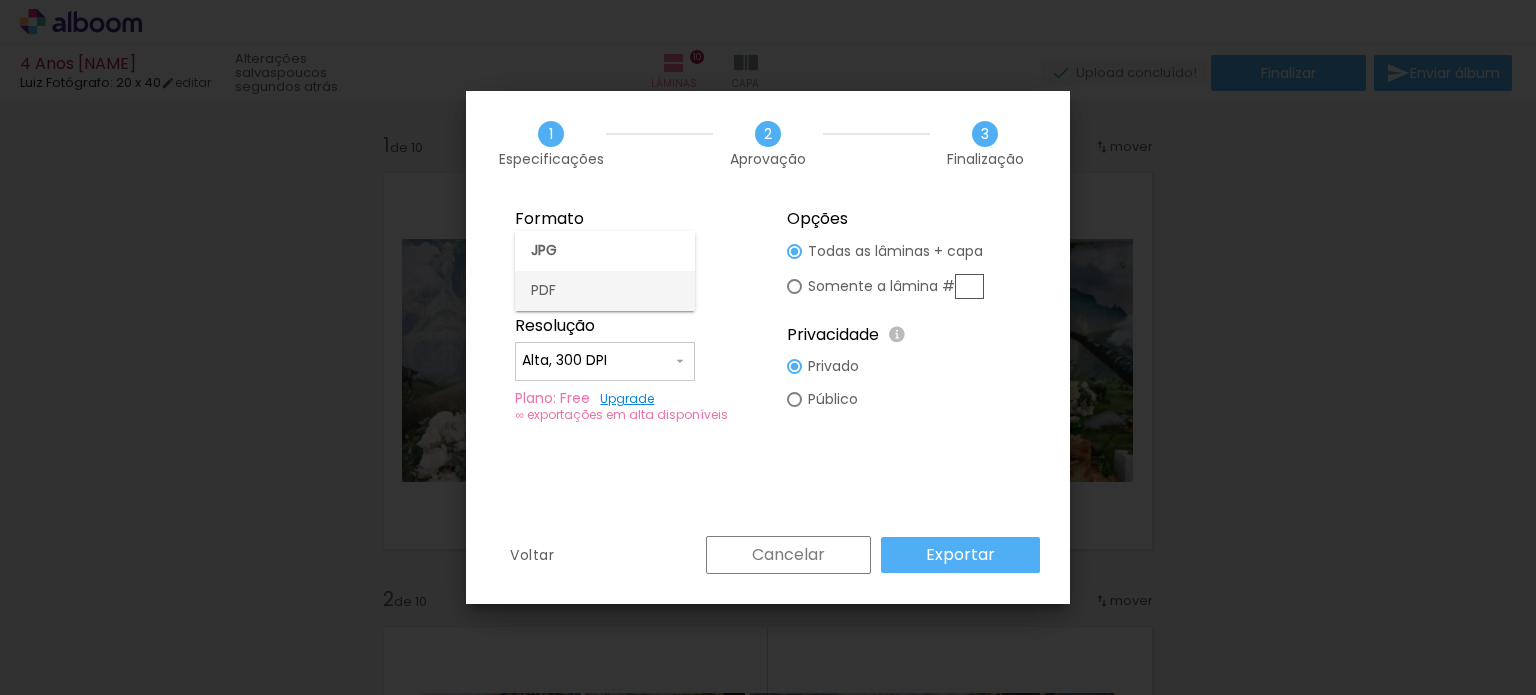 click on "PDF" at bounding box center [605, 291] 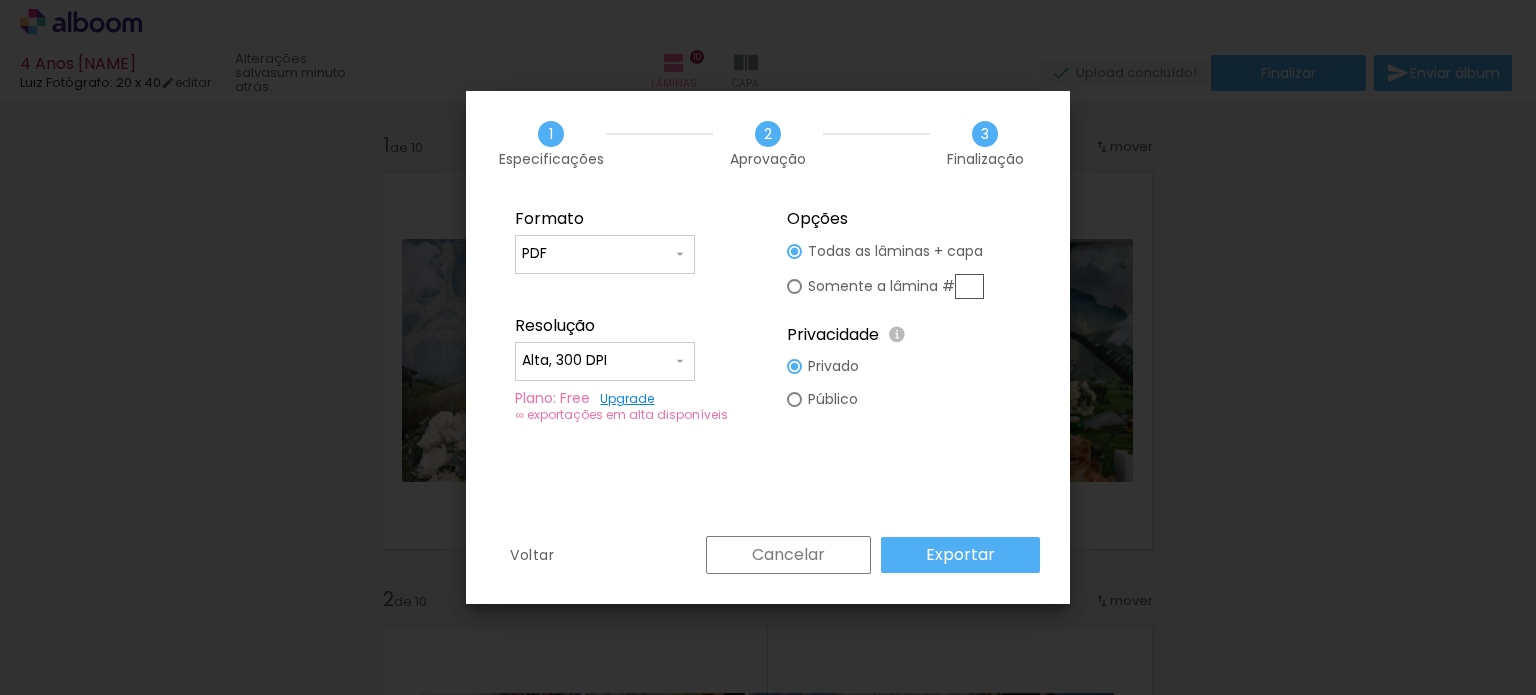 click on "Exportar" at bounding box center (0, 0) 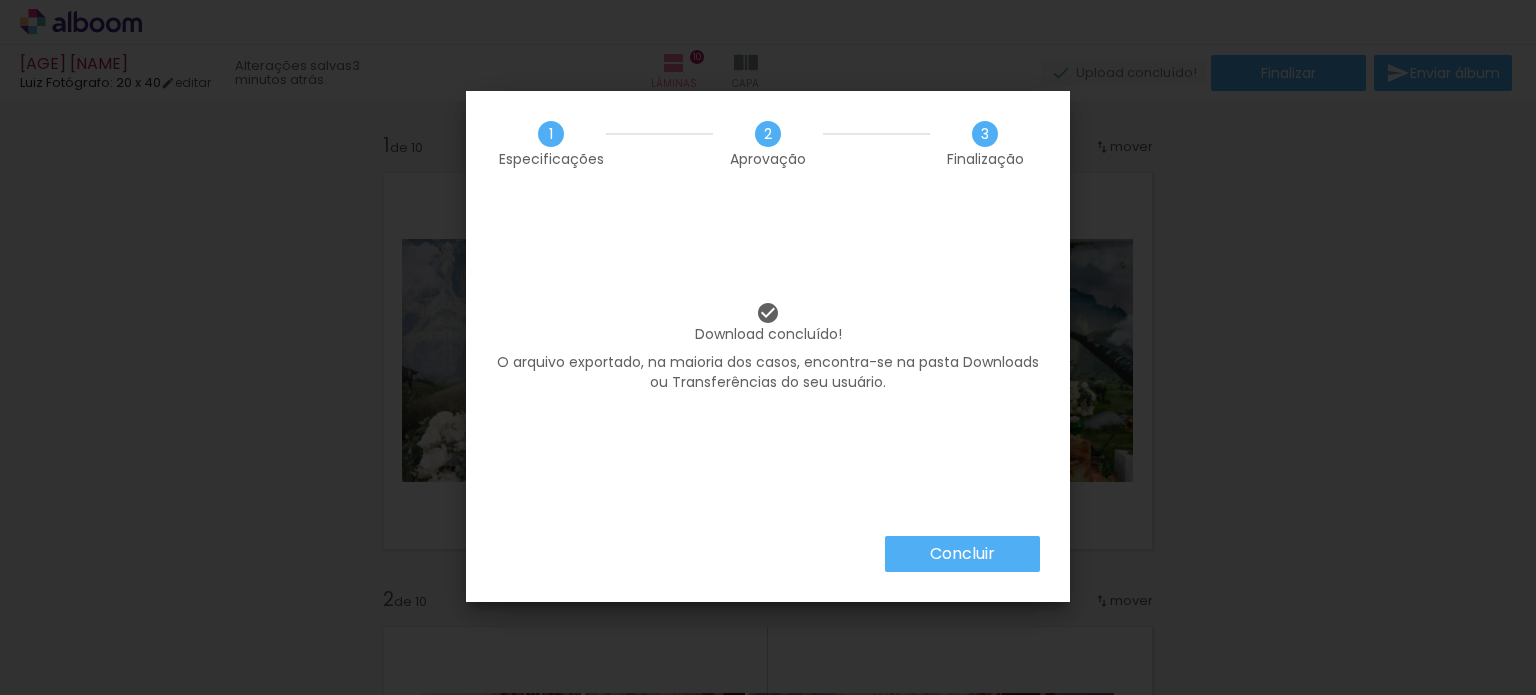 scroll, scrollTop: 0, scrollLeft: 0, axis: both 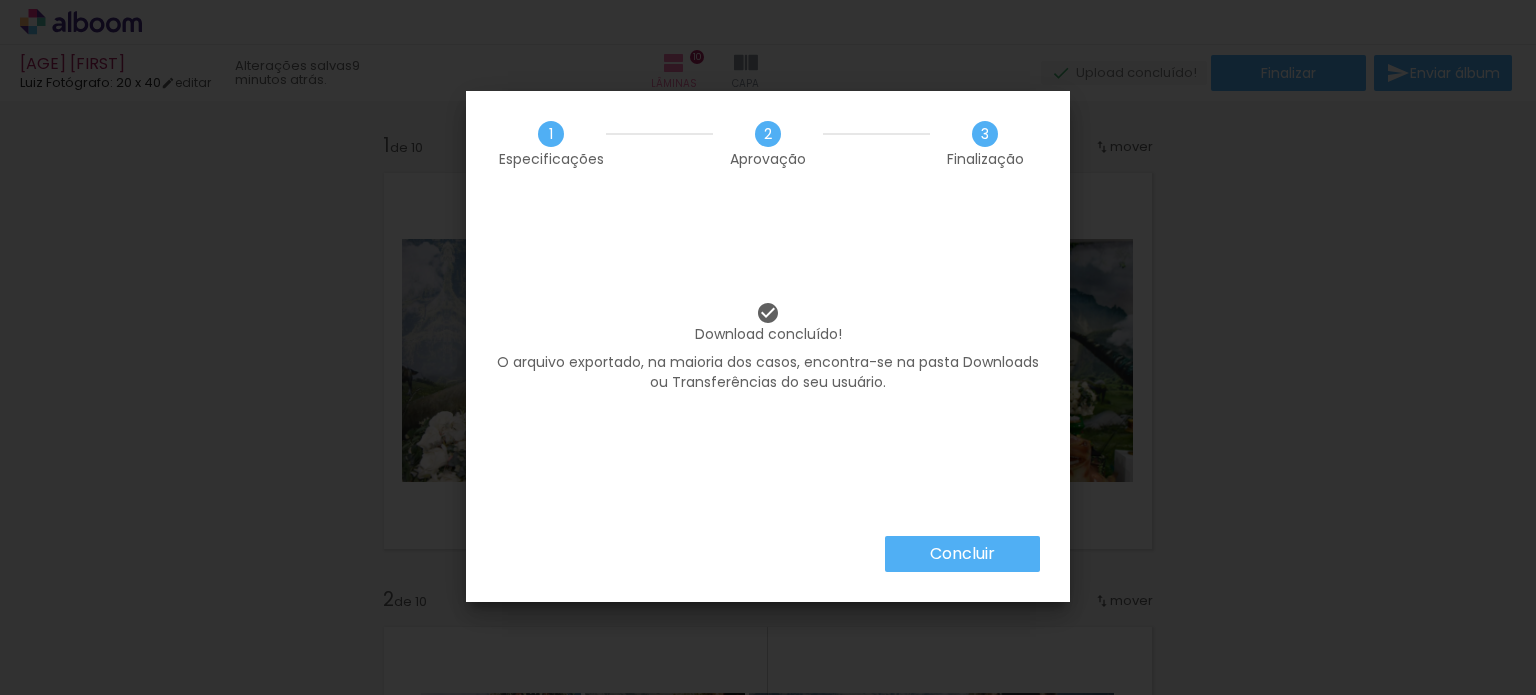 click on "Concluir" at bounding box center [0, 0] 